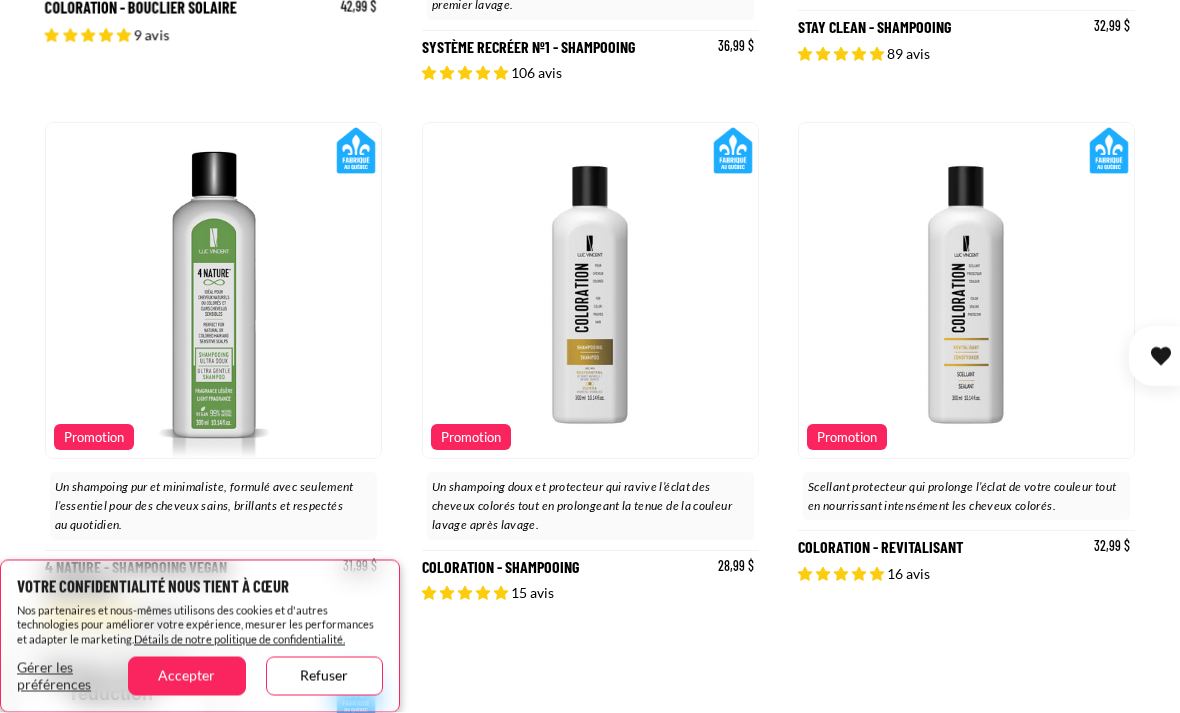 scroll, scrollTop: 2276, scrollLeft: 0, axis: vertical 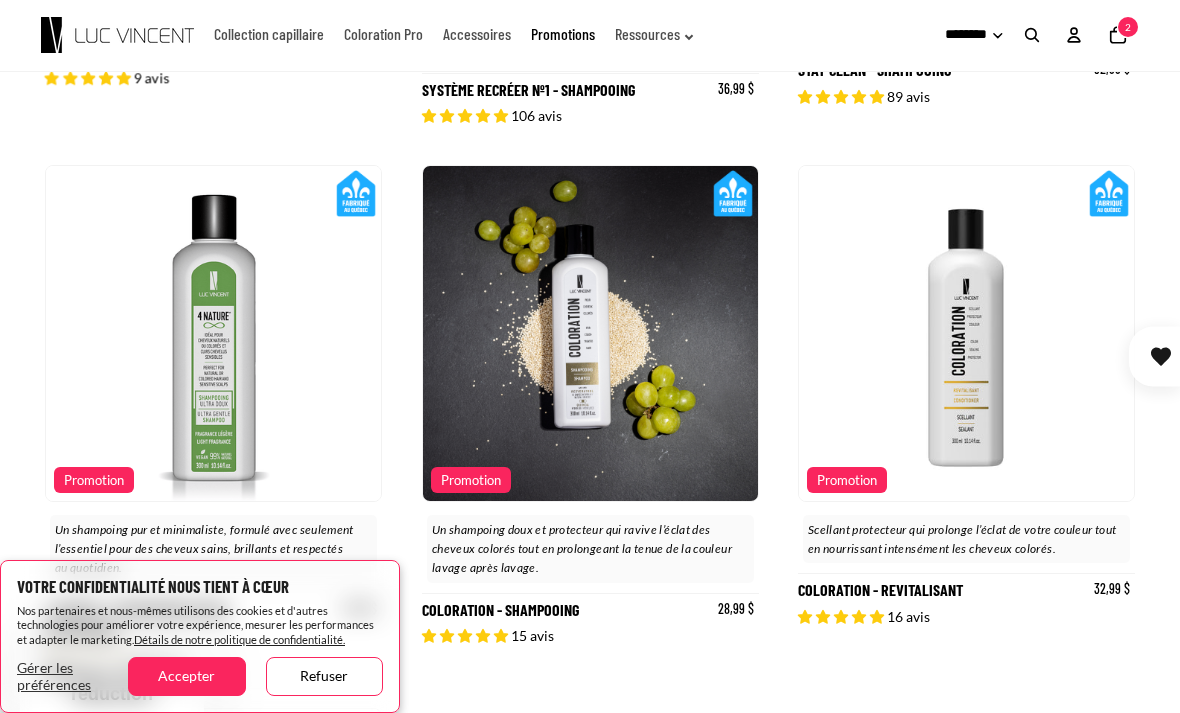 click 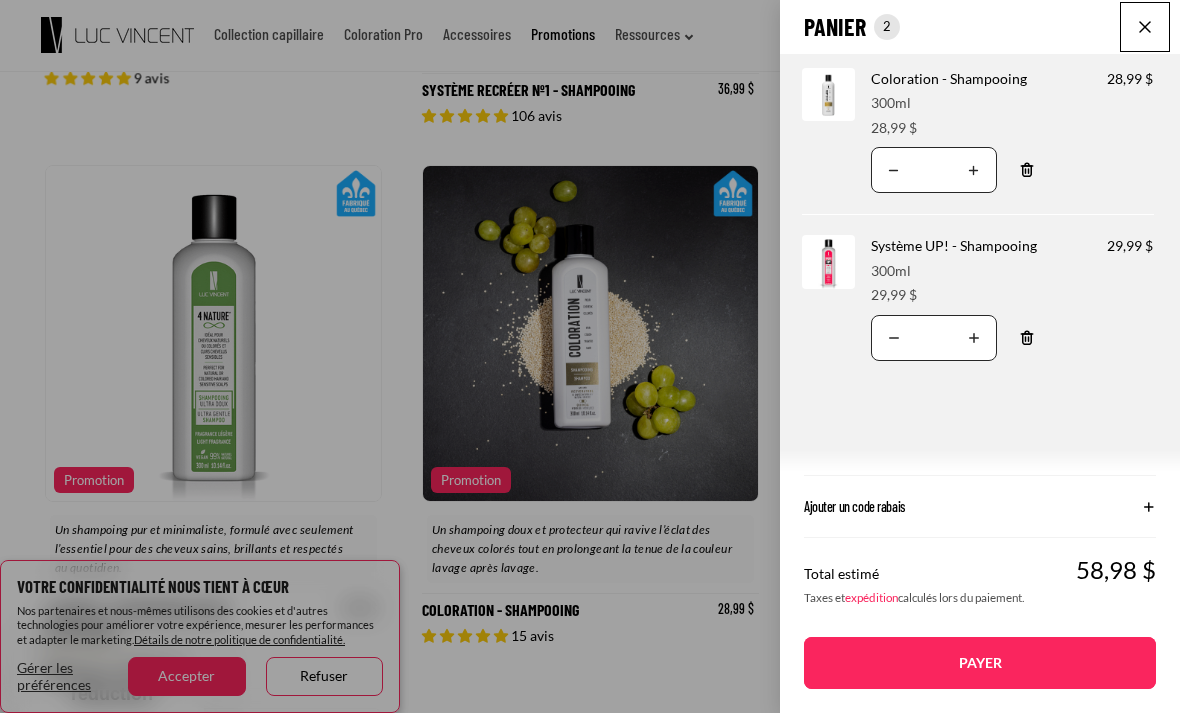 click at bounding box center (1145, 27) 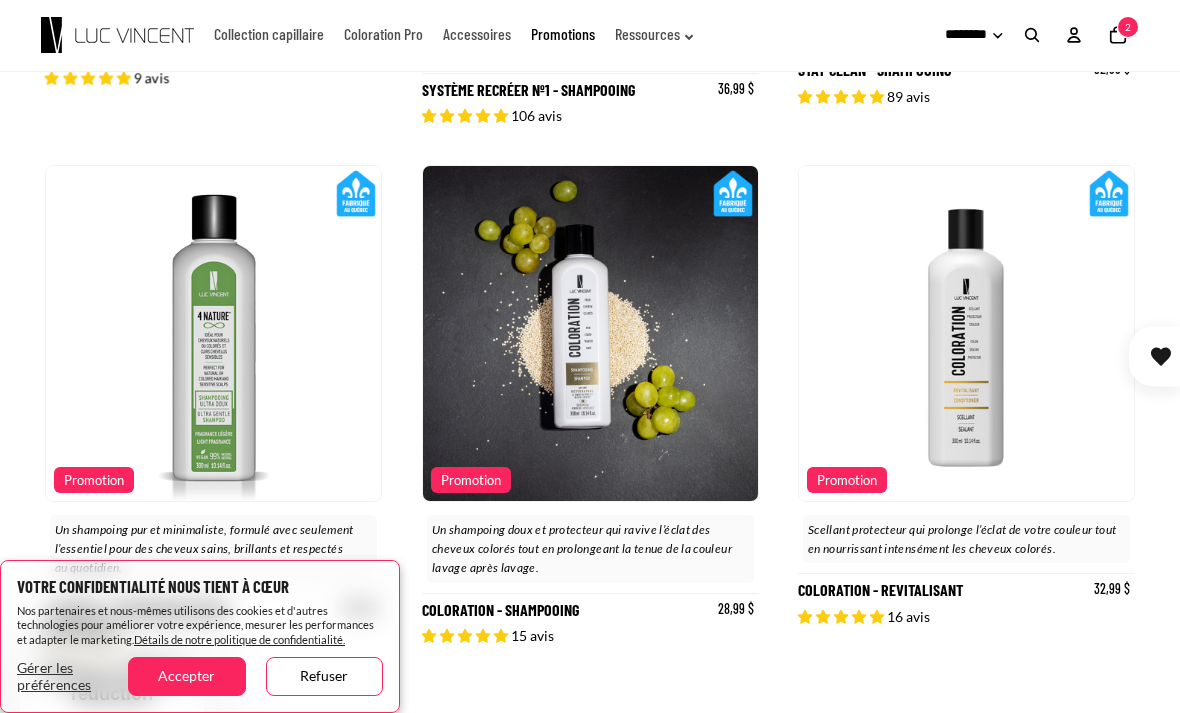 scroll, scrollTop: 0, scrollLeft: 670, axis: horizontal 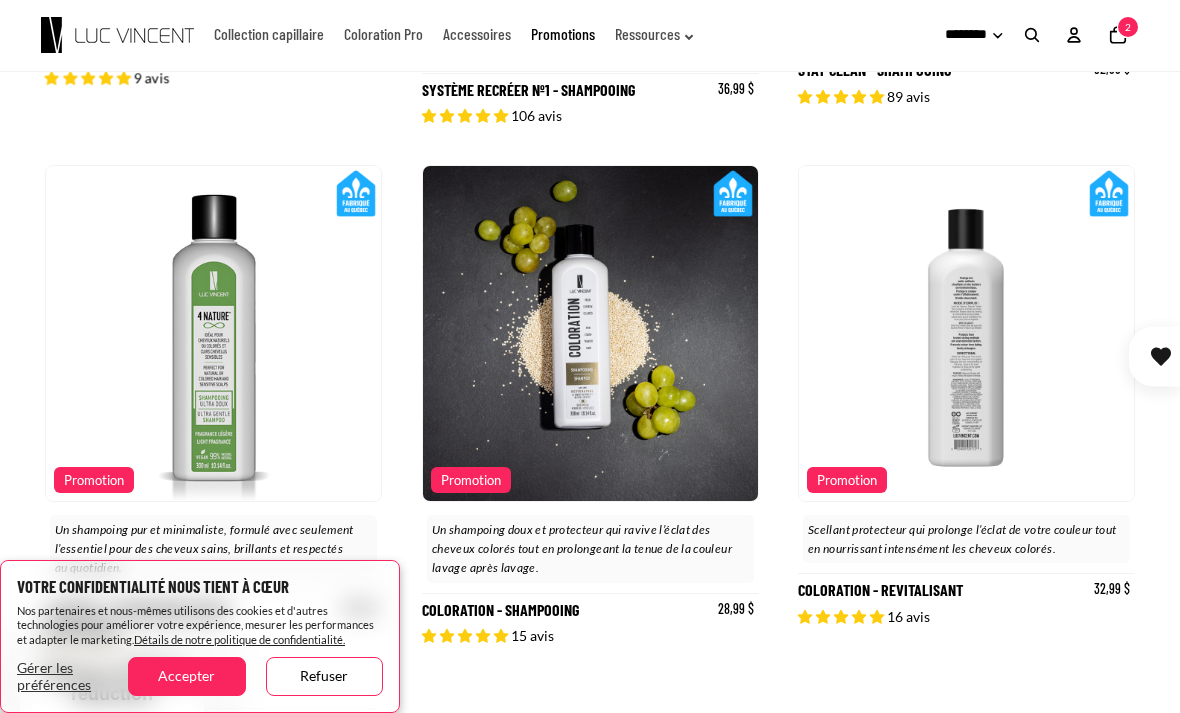 click on "Coloration - Revitalisant" at bounding box center [966, 416] 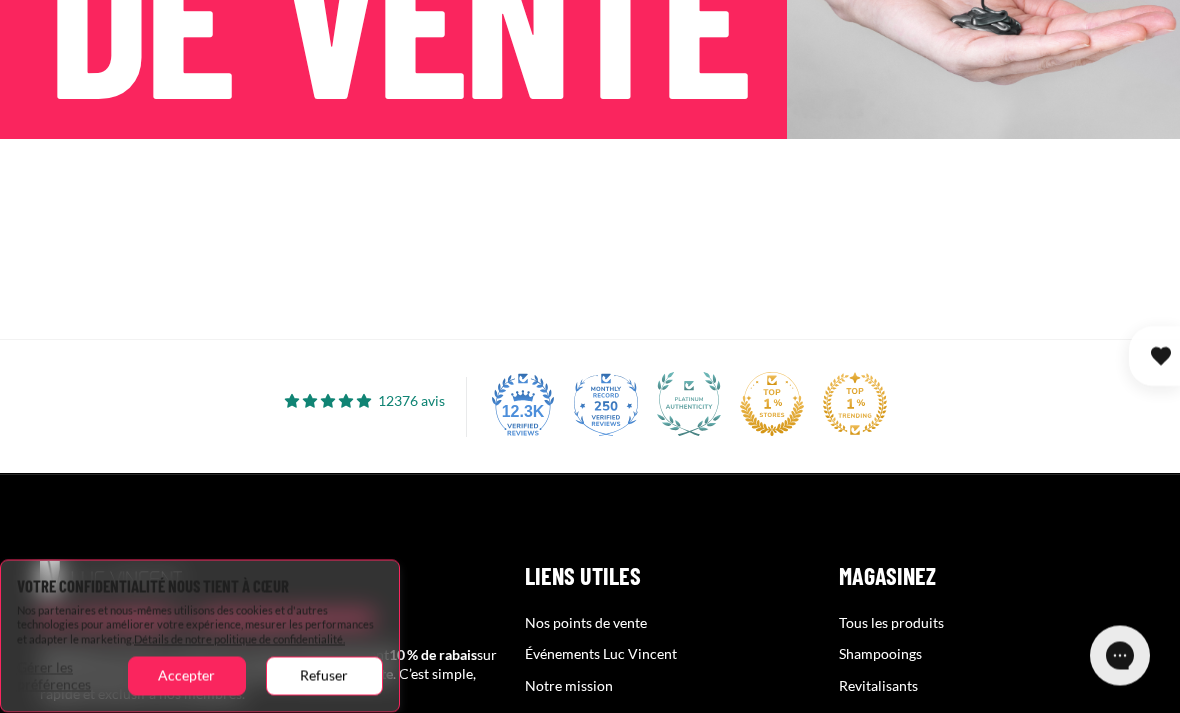 scroll, scrollTop: 422, scrollLeft: 0, axis: vertical 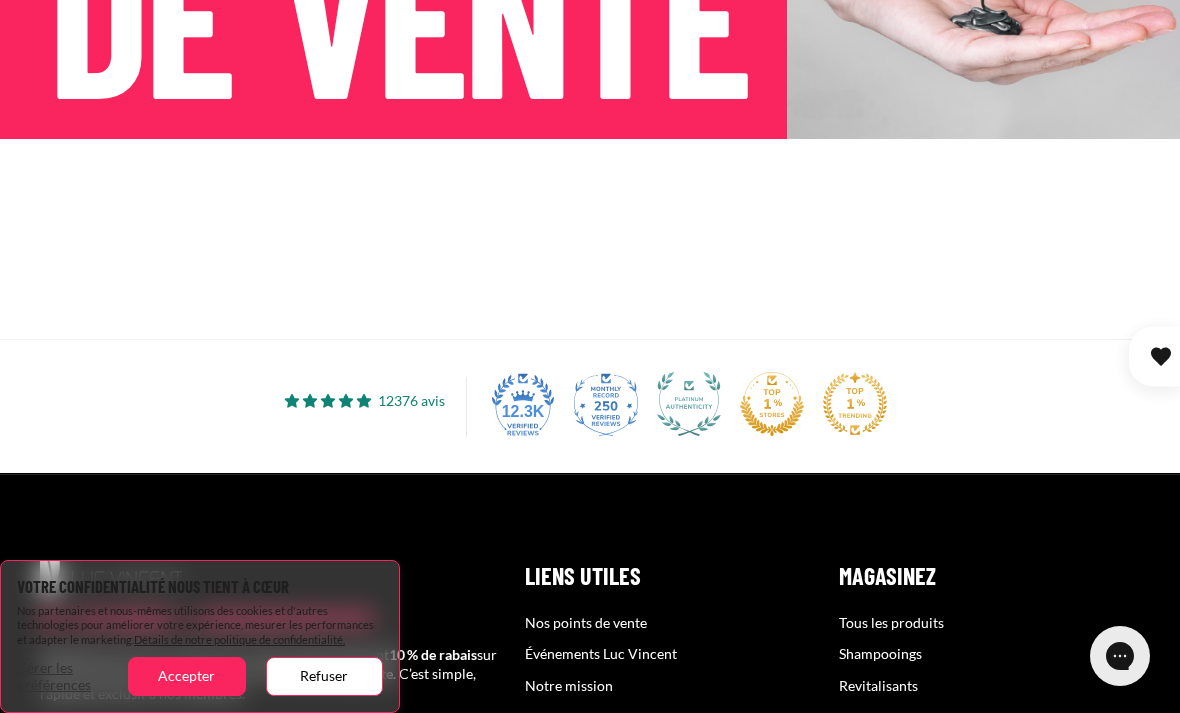 click at bounding box center (590, 239) 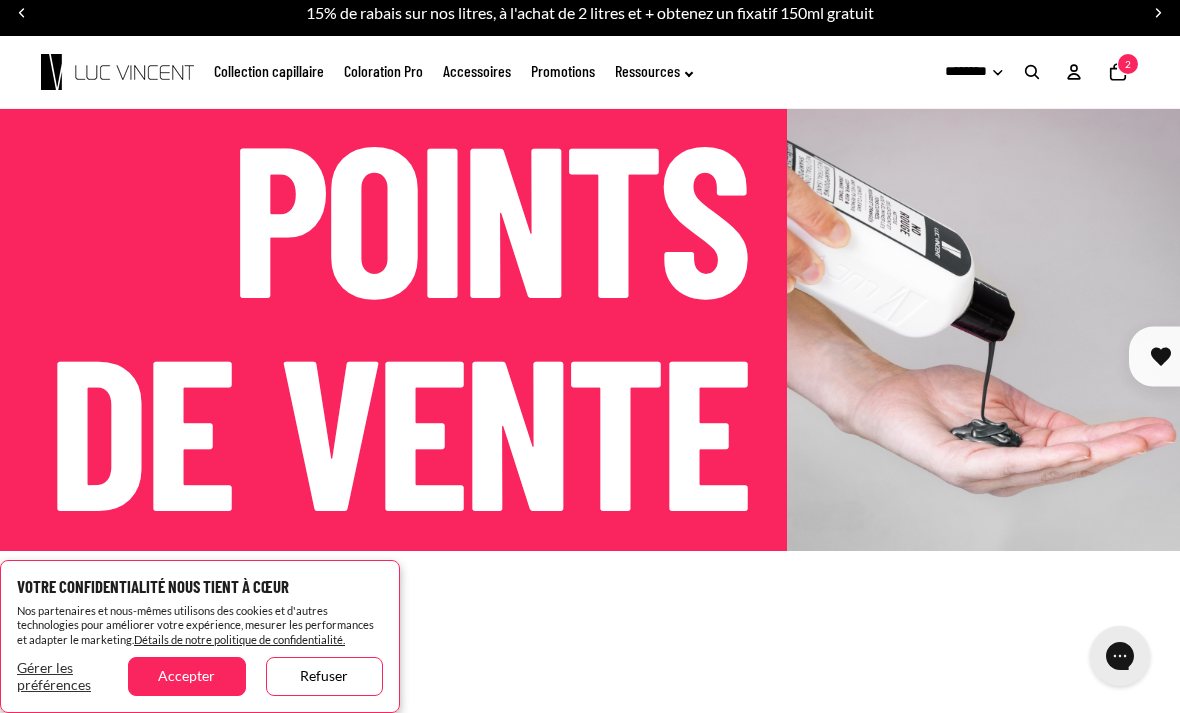 scroll, scrollTop: 0, scrollLeft: 0, axis: both 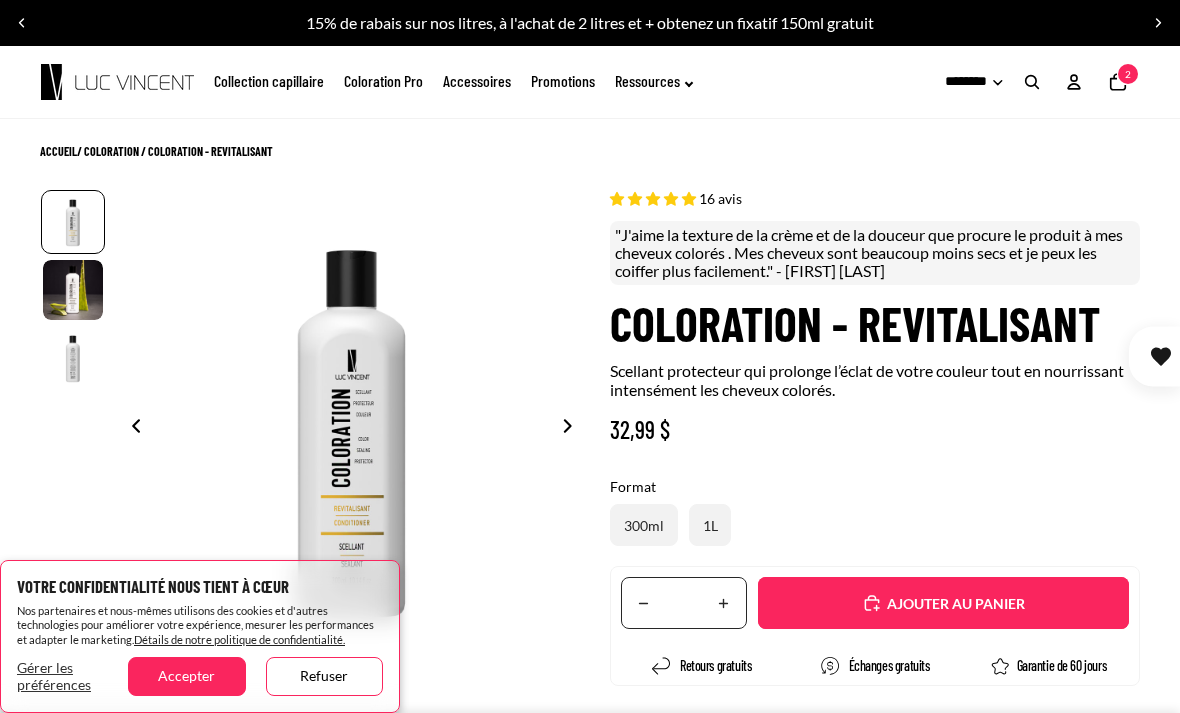 select on "**********" 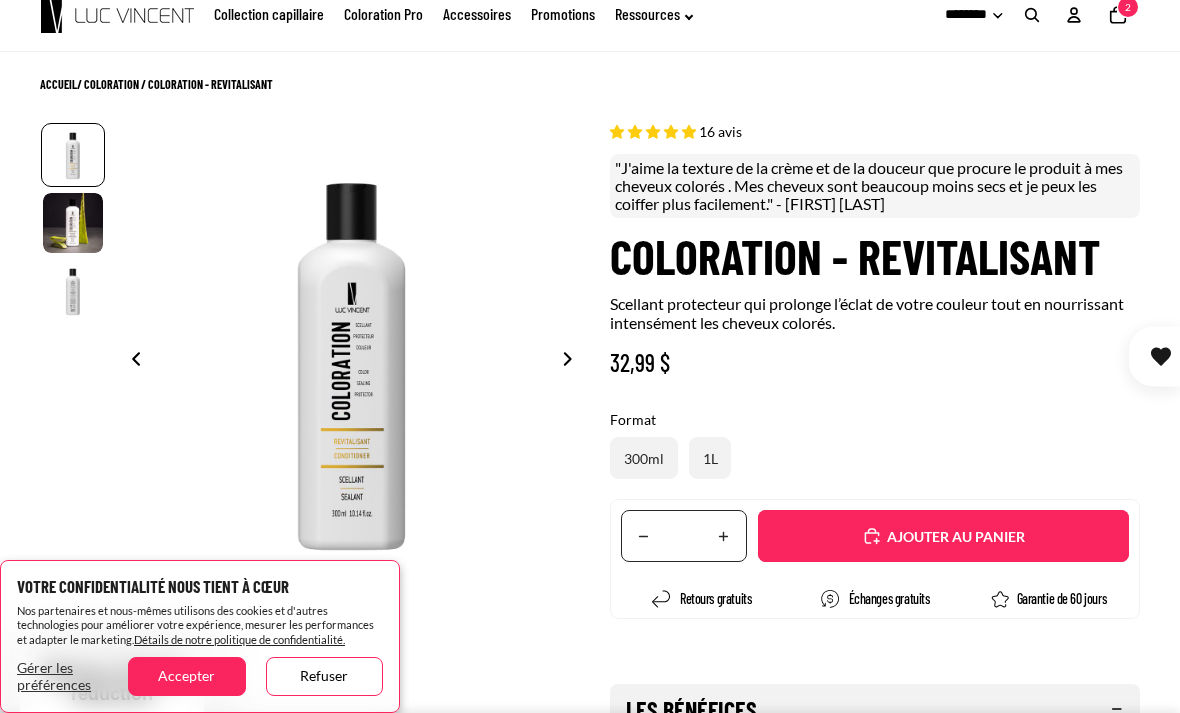 scroll, scrollTop: 74, scrollLeft: 0, axis: vertical 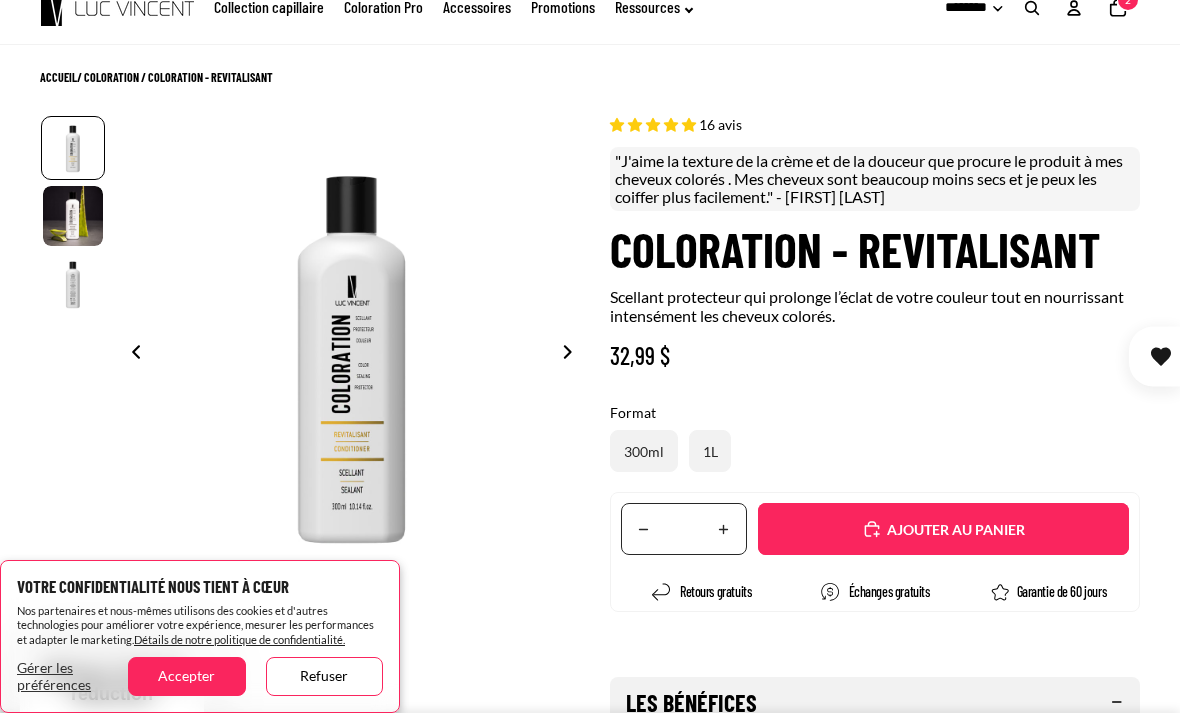 click on "Ajouté" at bounding box center [943, 529] 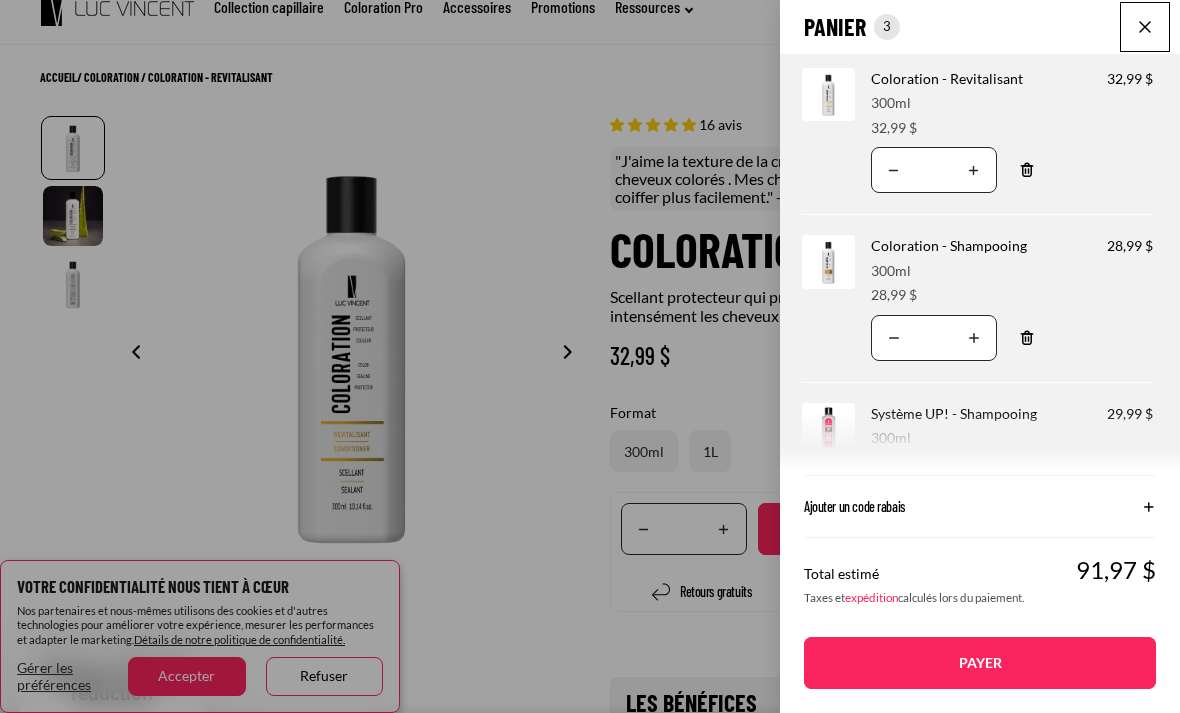click at bounding box center (1145, 27) 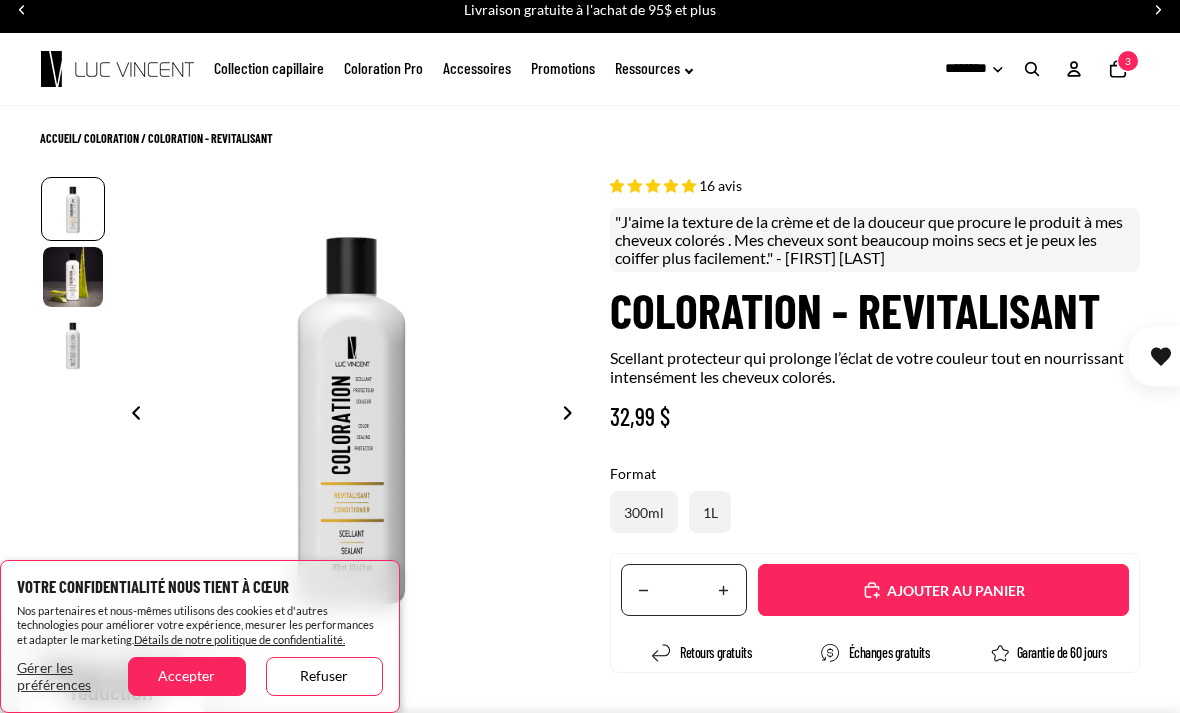 scroll, scrollTop: 0, scrollLeft: 0, axis: both 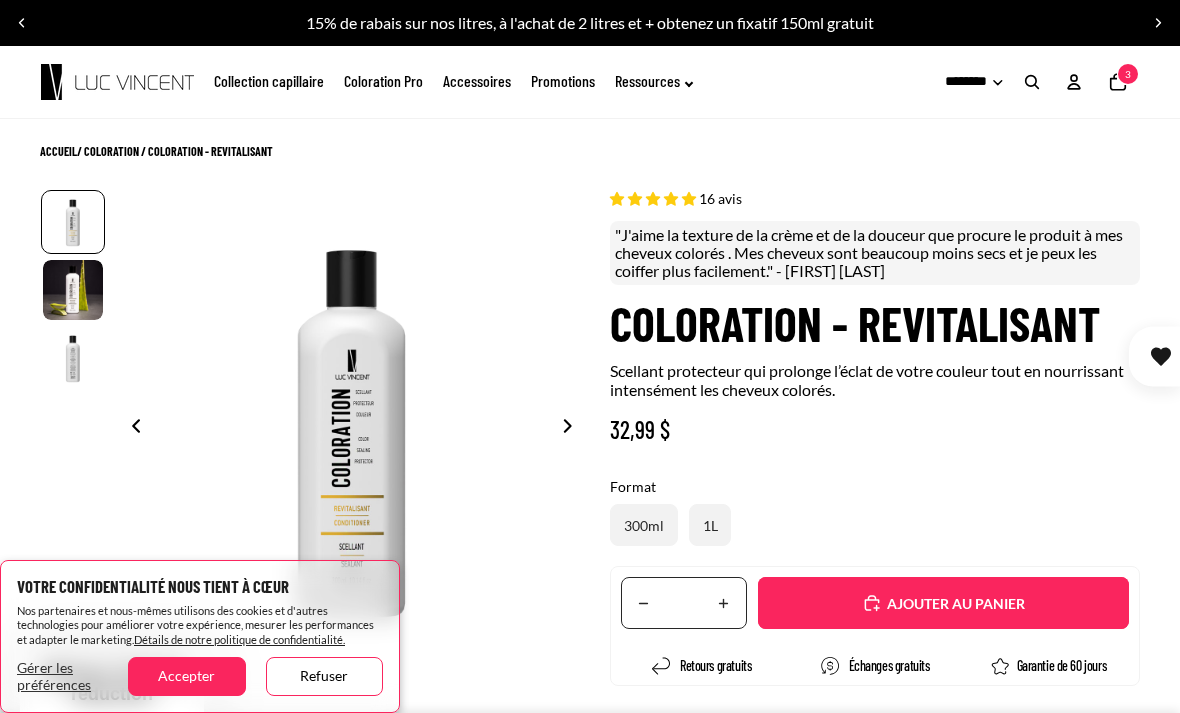 click at bounding box center (1032, 82) 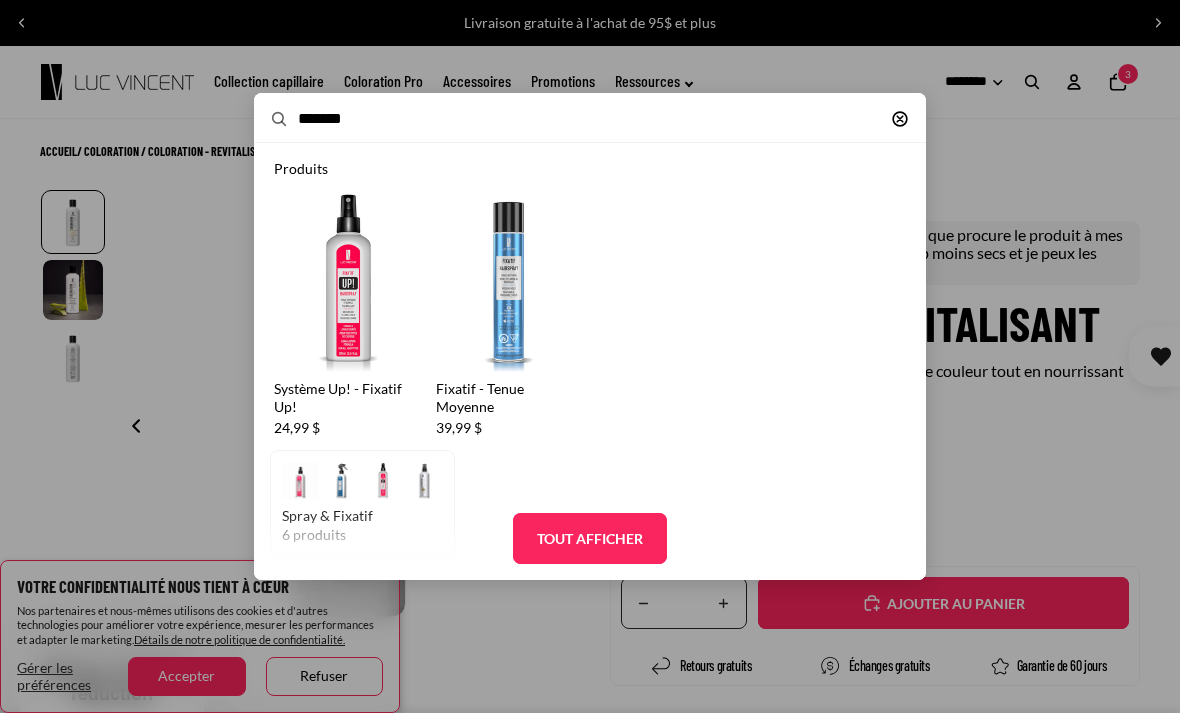 type on "*******" 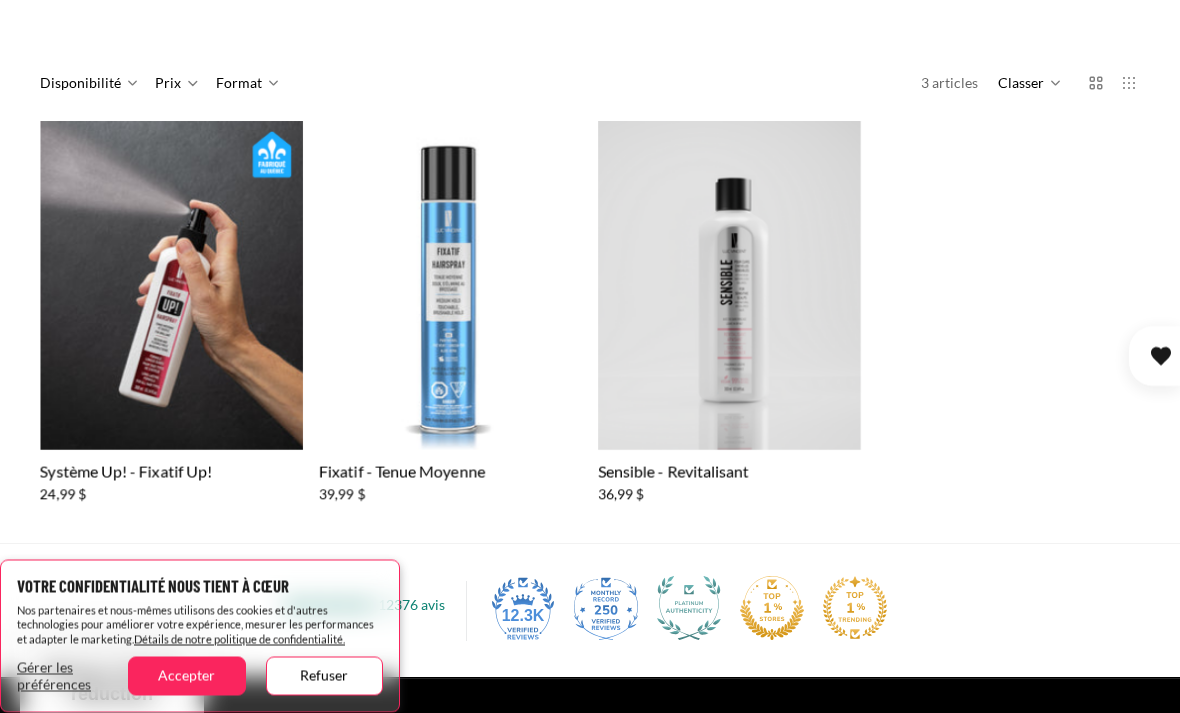 scroll, scrollTop: 289, scrollLeft: 0, axis: vertical 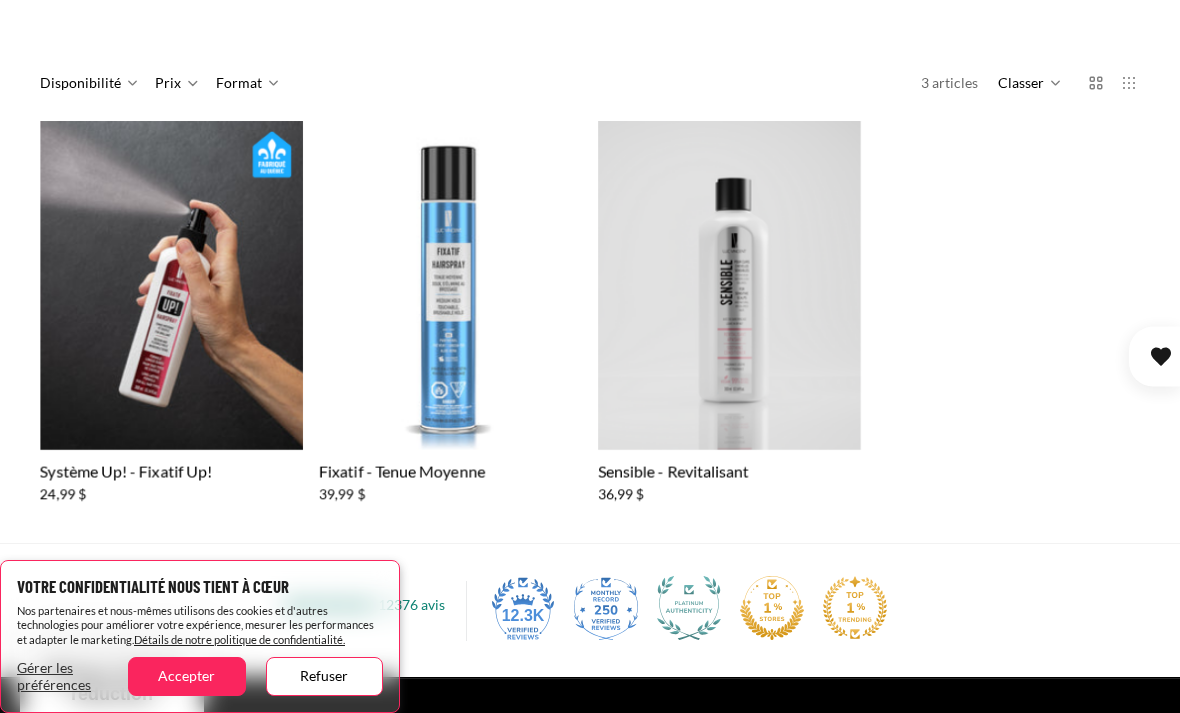 click on "Système Up! - Fixatif Up!" at bounding box center (171, 312) 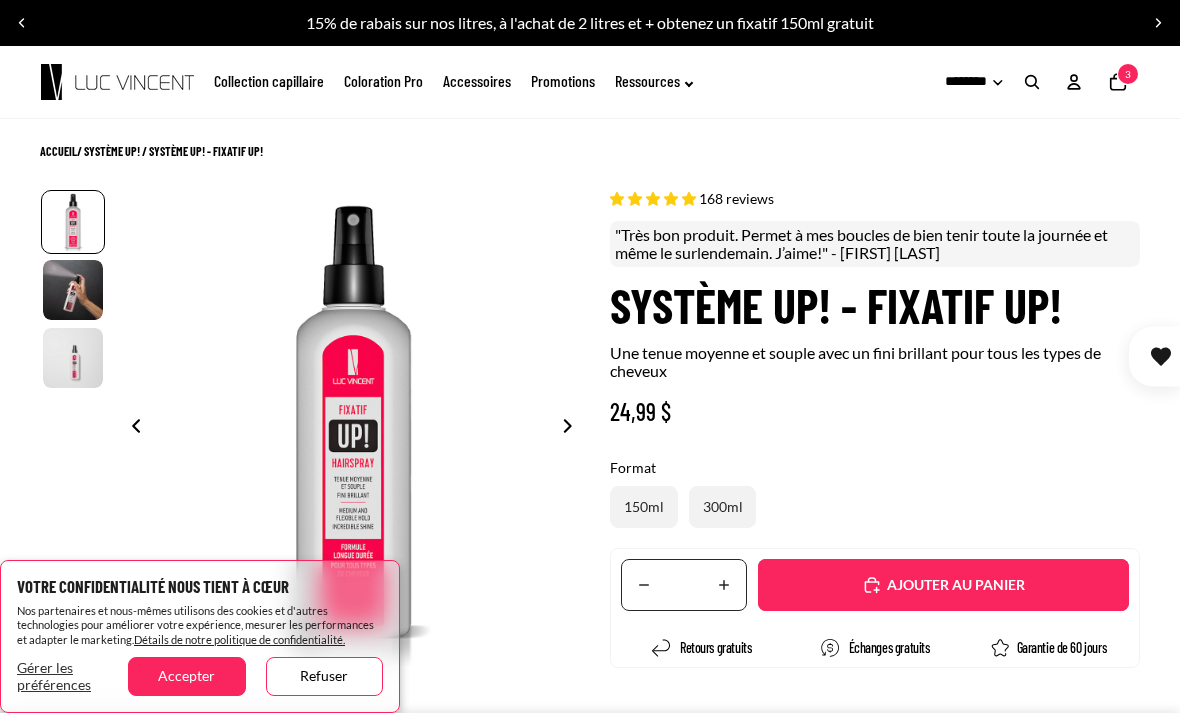 scroll, scrollTop: 0, scrollLeft: 0, axis: both 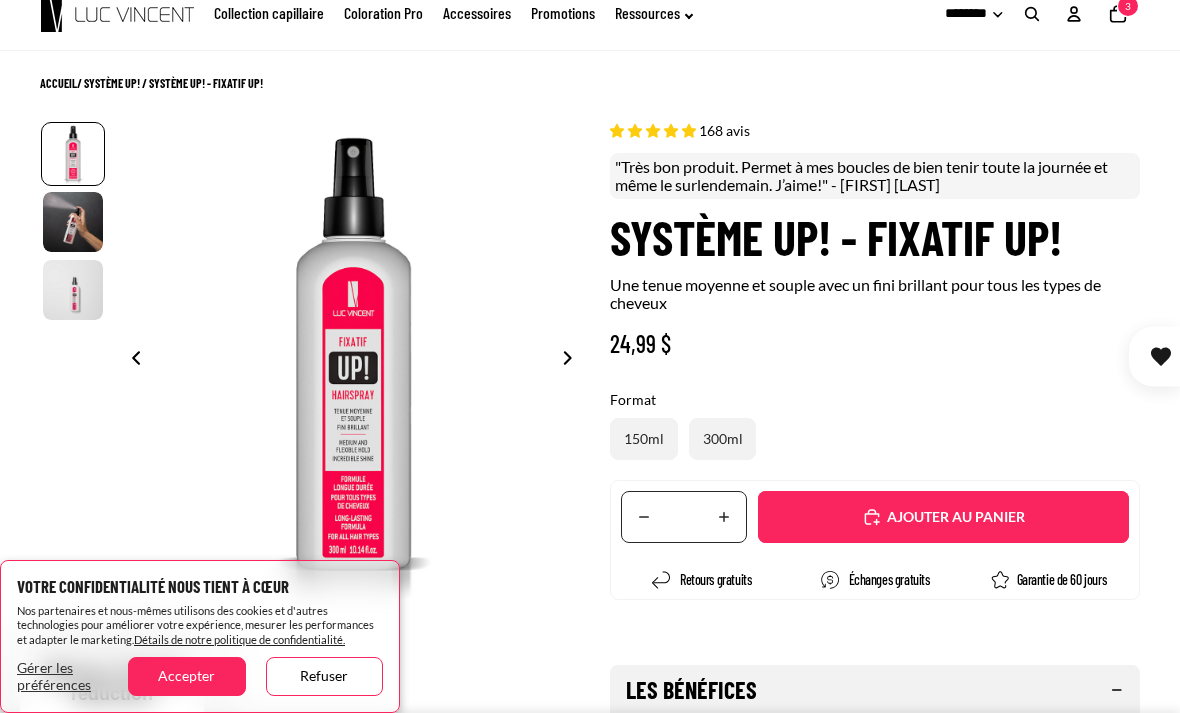 click on "Ajouté" at bounding box center (943, 517) 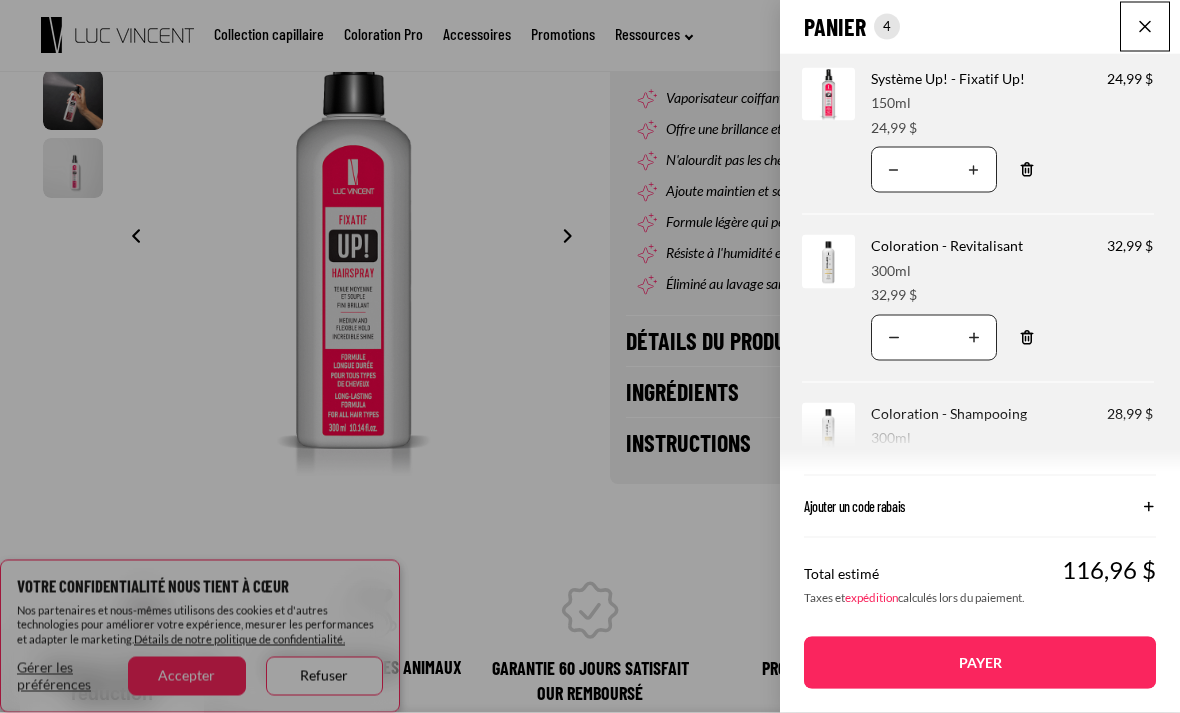 scroll, scrollTop: 670, scrollLeft: 0, axis: vertical 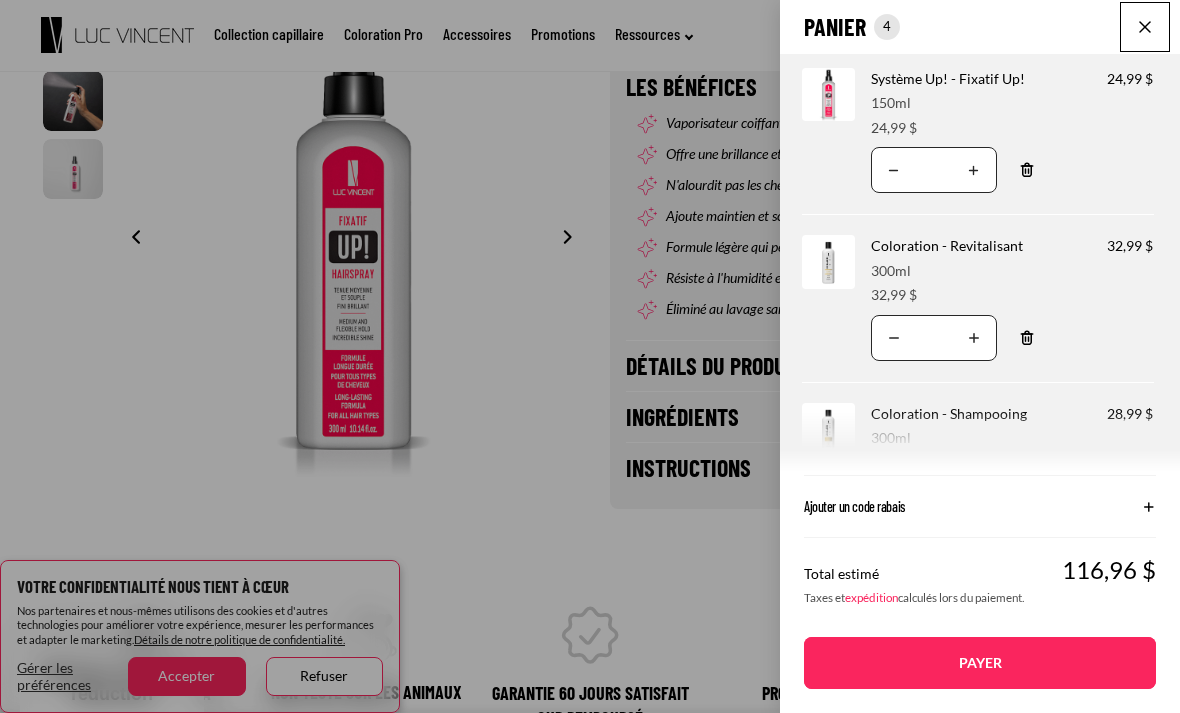 click at bounding box center (1145, 27) 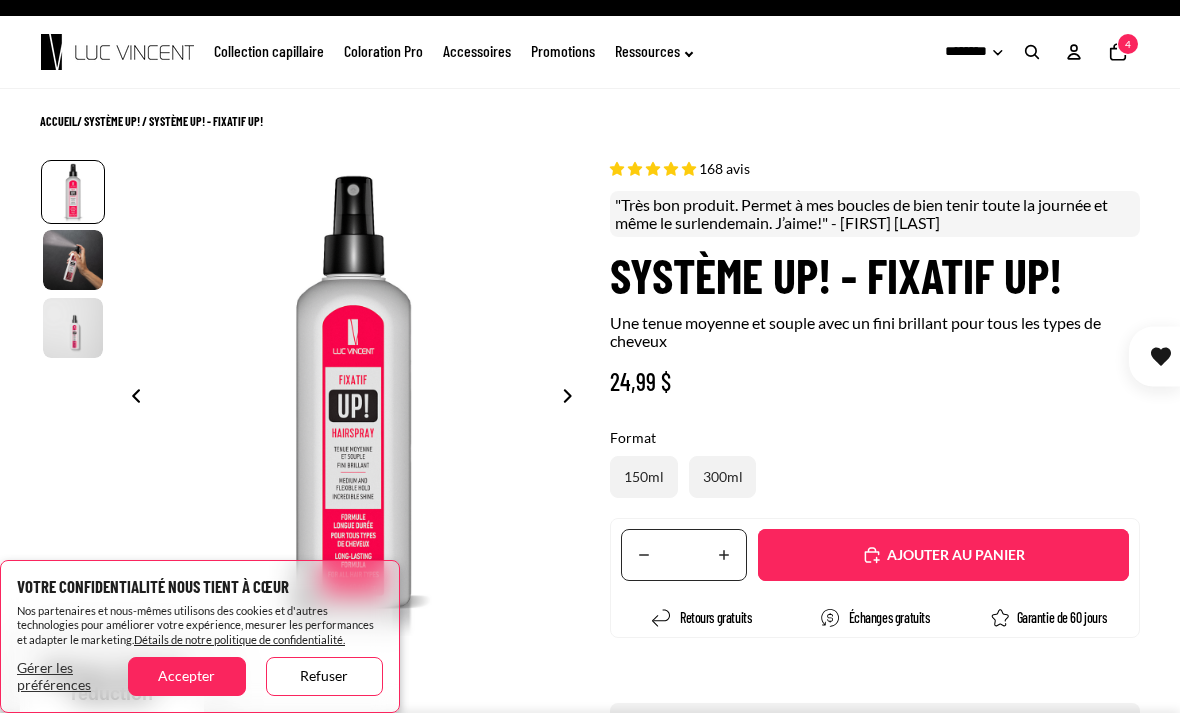 scroll, scrollTop: 0, scrollLeft: 0, axis: both 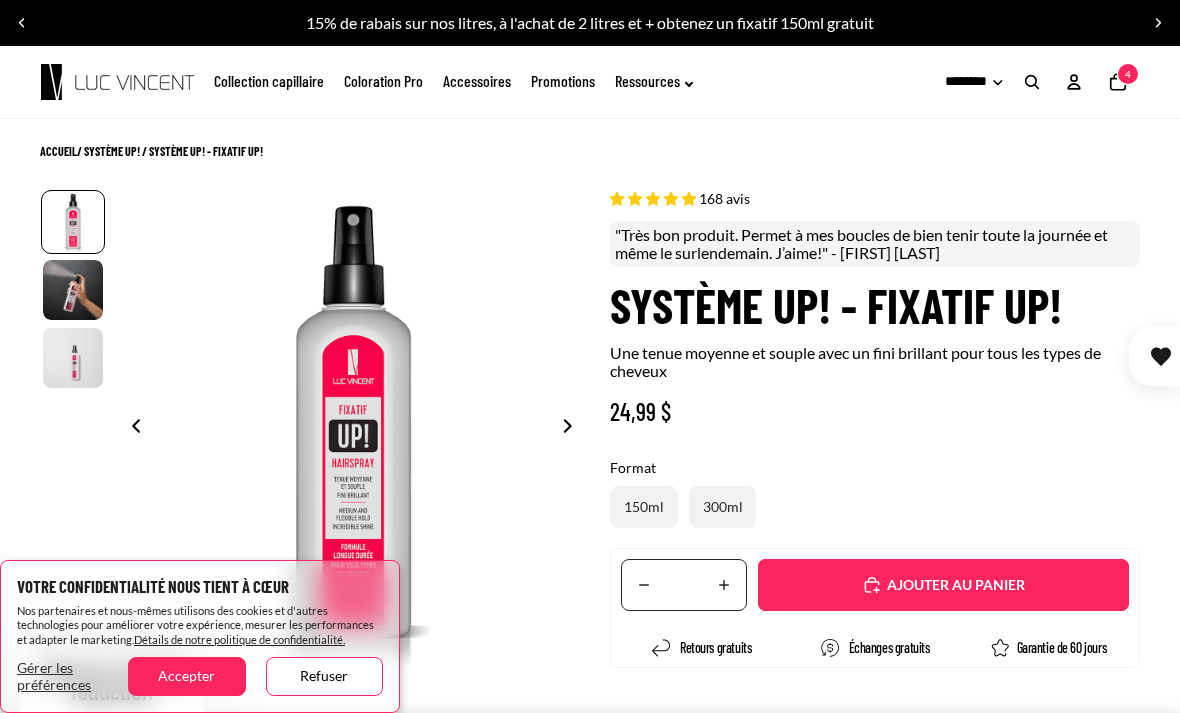 click at bounding box center [1032, 82] 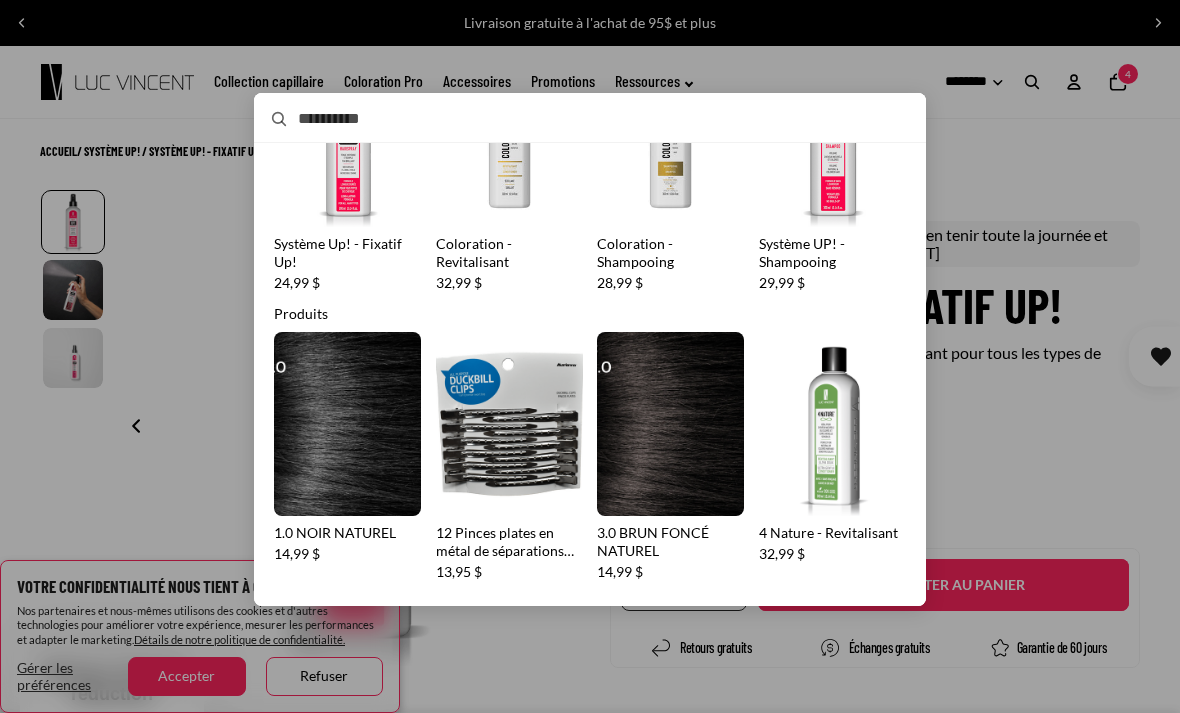 scroll, scrollTop: 103, scrollLeft: 0, axis: vertical 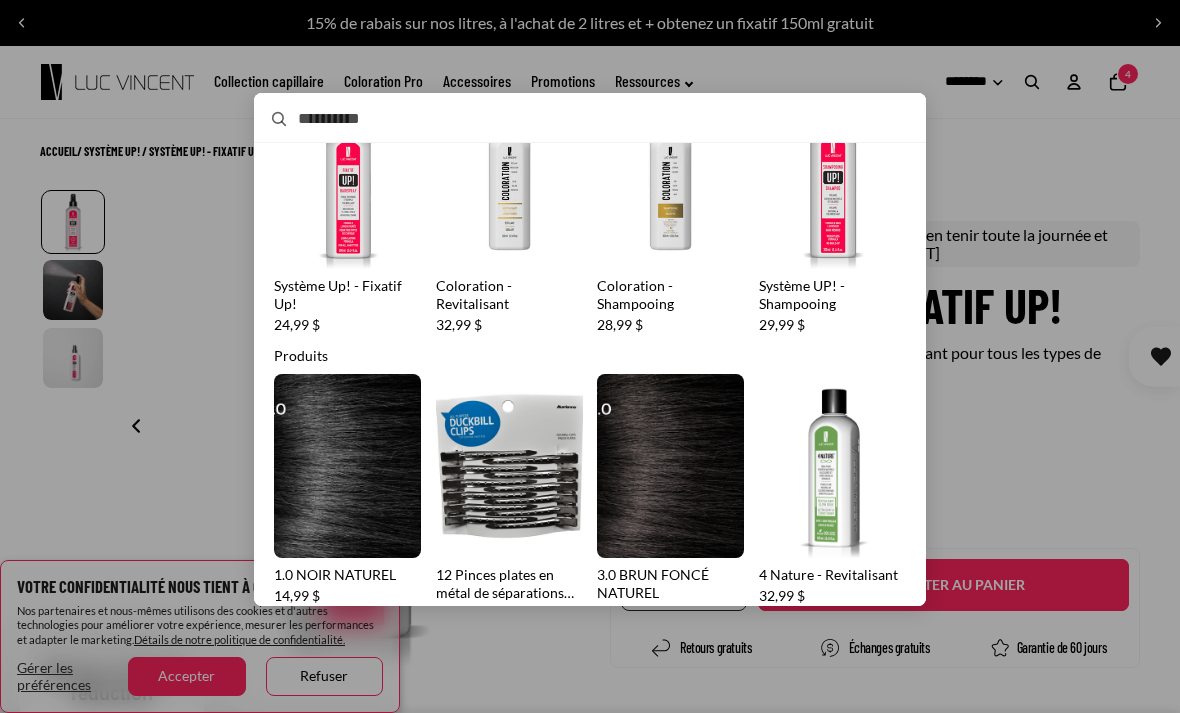click on "Rechercher
Effacer
Récemment consulté(s)
Effacer
Système Up! - Fixatif Up!
Système Up! - Fixatif Up!
24,99 $
Coloration - Revitalisant
Coloration - Revitalisant
32,99 $
Coloration - Shampooing" at bounding box center (590, 349) 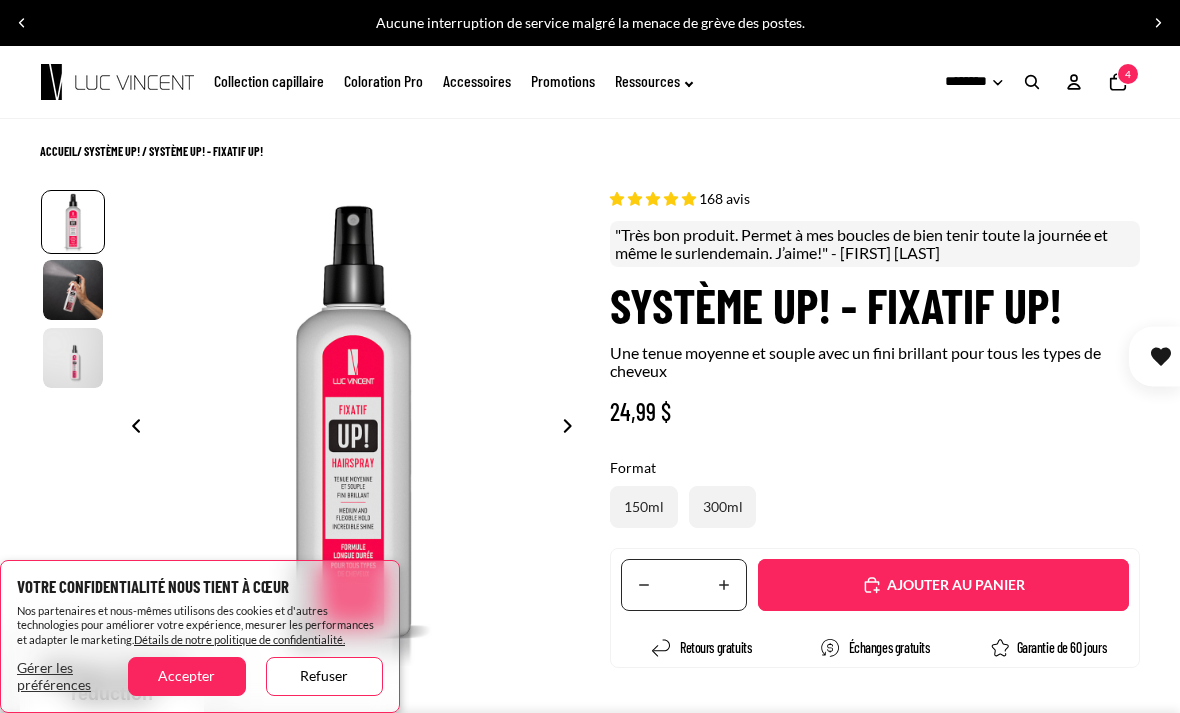 click at bounding box center [1032, 82] 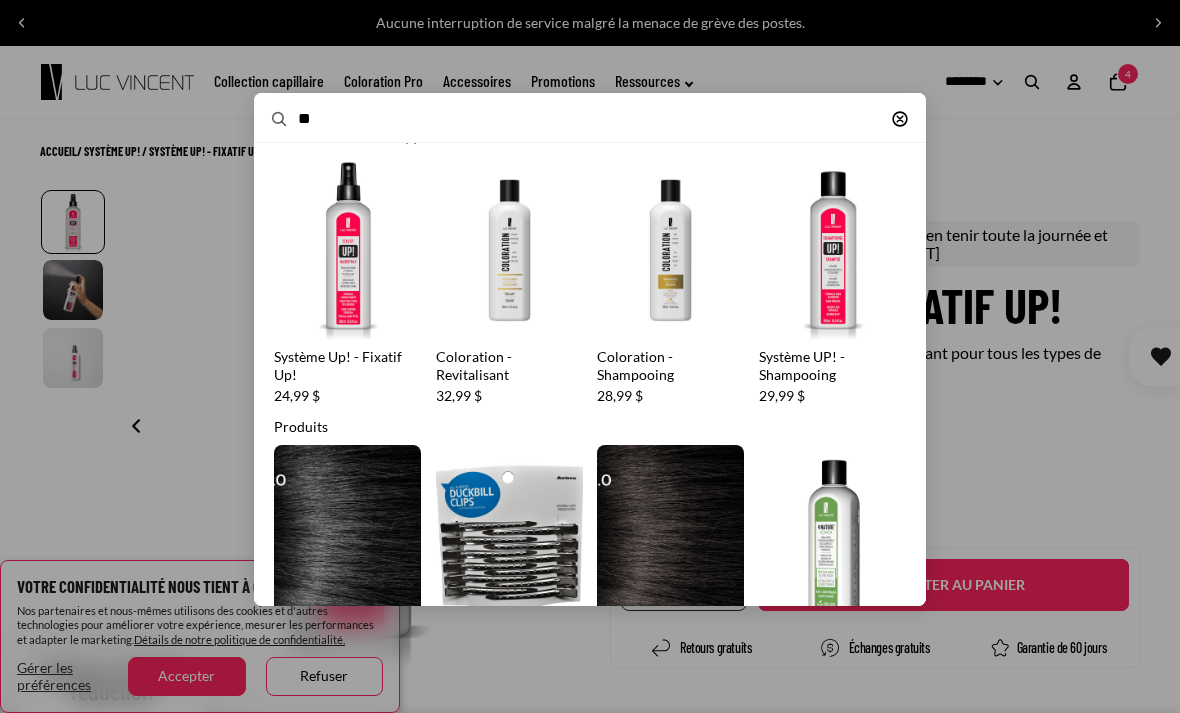 scroll, scrollTop: 0, scrollLeft: 0, axis: both 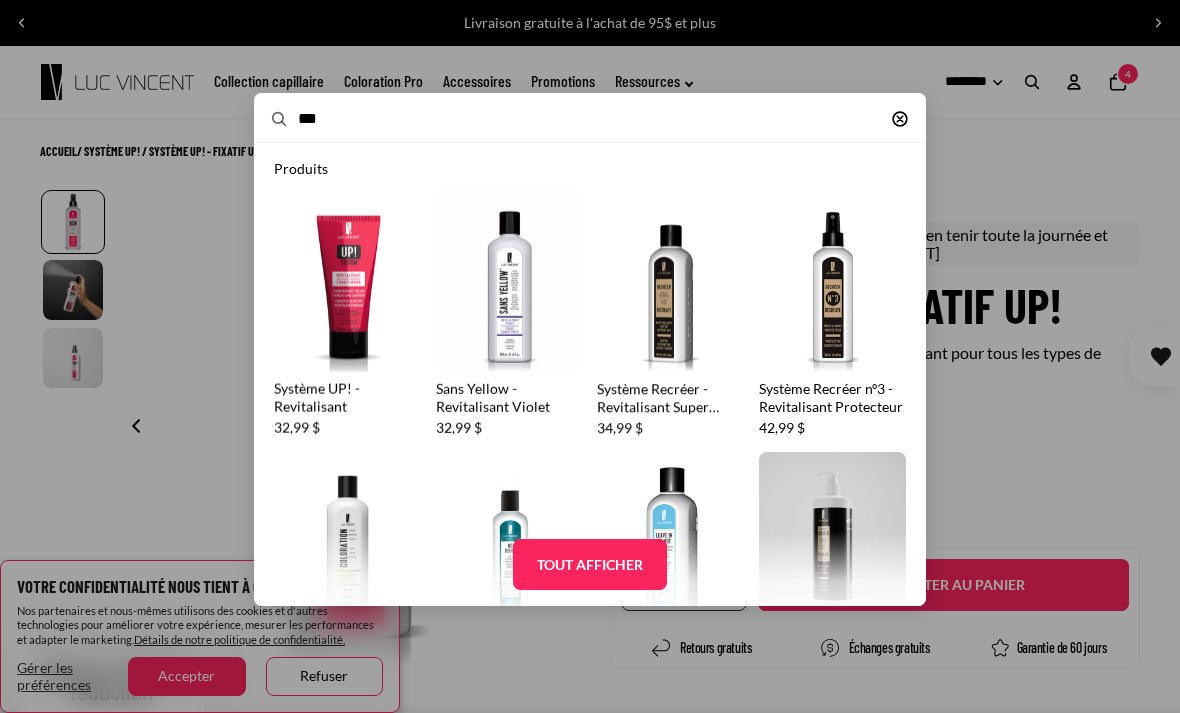 type on "***" 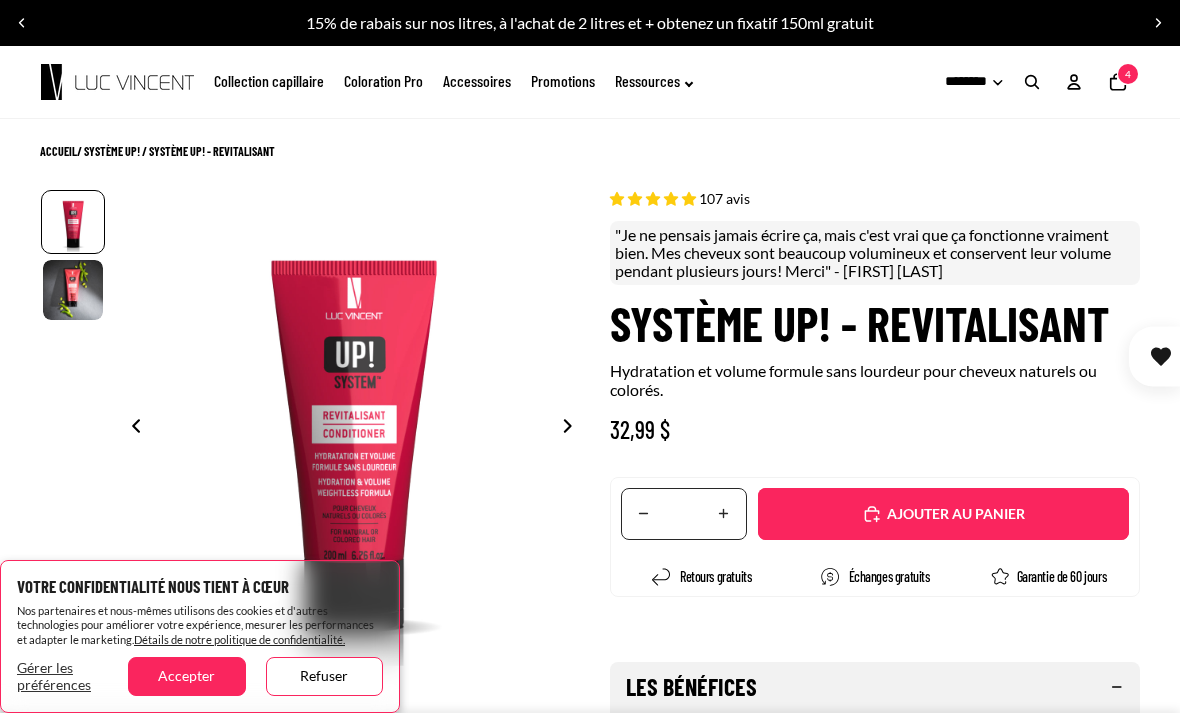 scroll, scrollTop: 0, scrollLeft: 0, axis: both 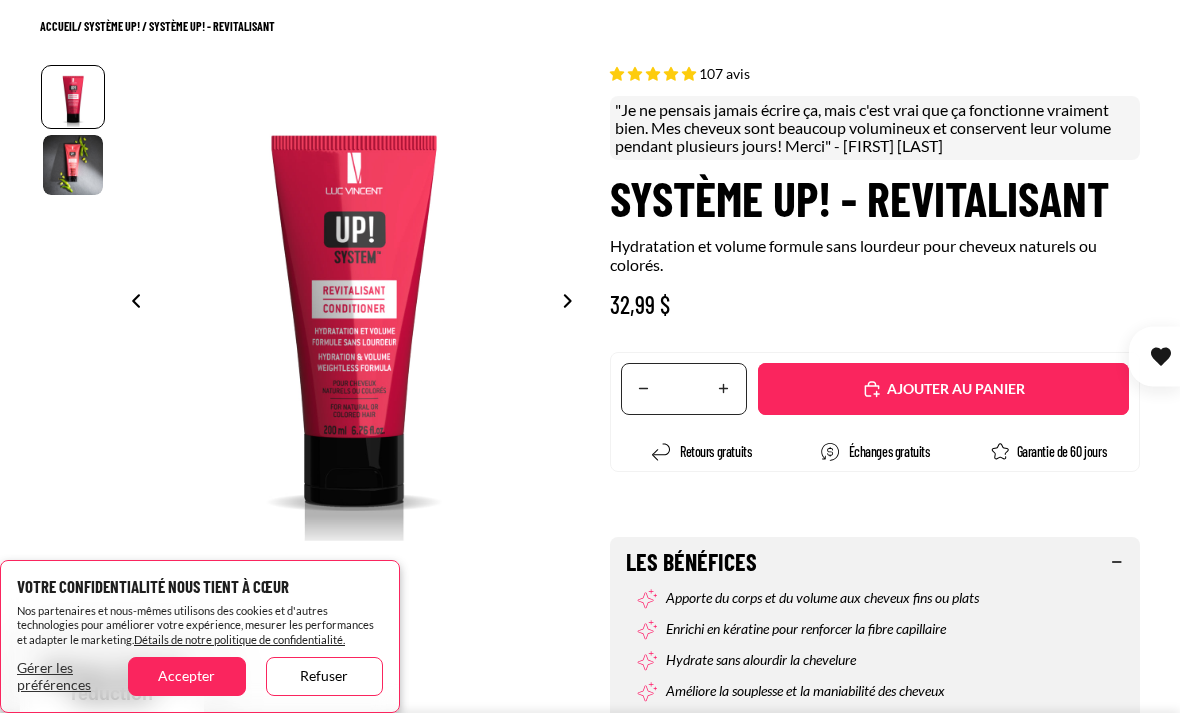 click on "Ajouté" at bounding box center (943, 389) 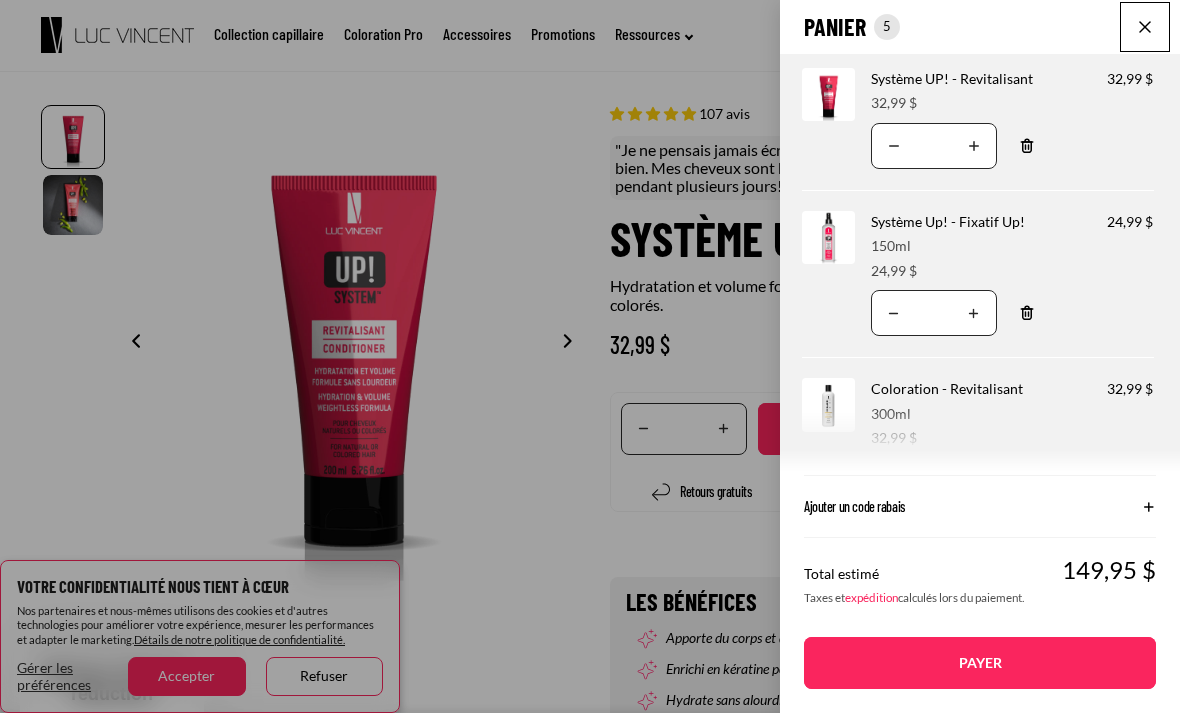 scroll, scrollTop: 84, scrollLeft: 0, axis: vertical 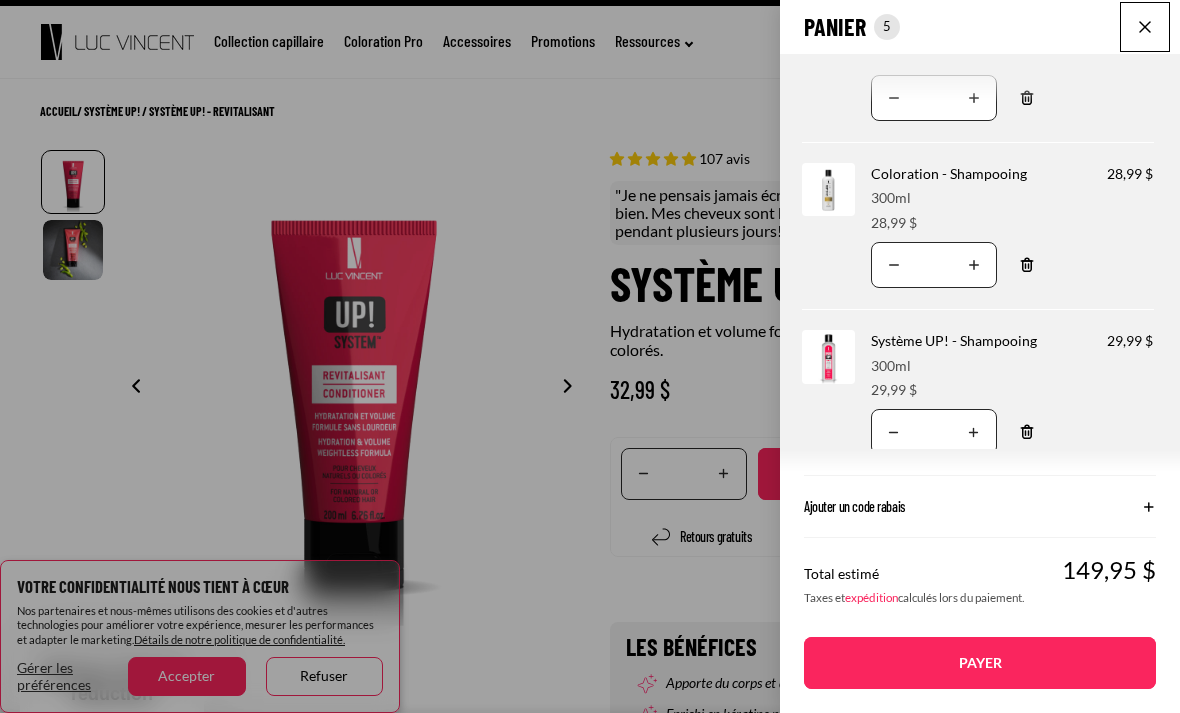 click on "Remove" at bounding box center [1027, 432] 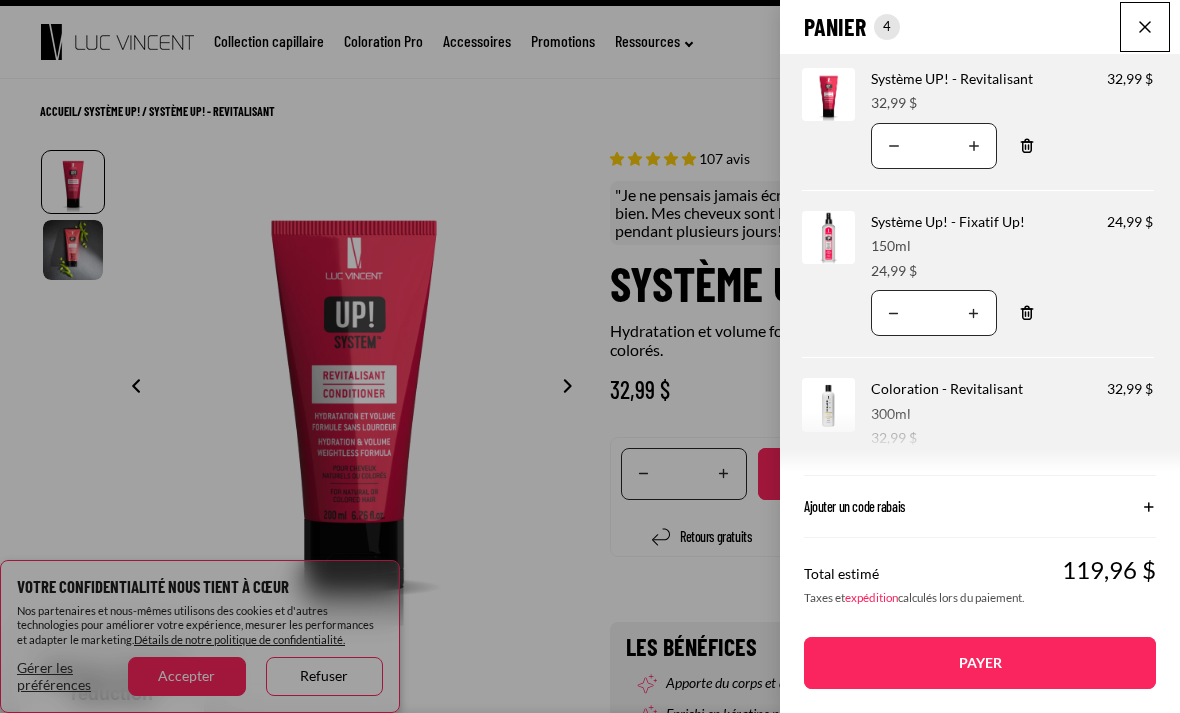 scroll, scrollTop: 0, scrollLeft: 0, axis: both 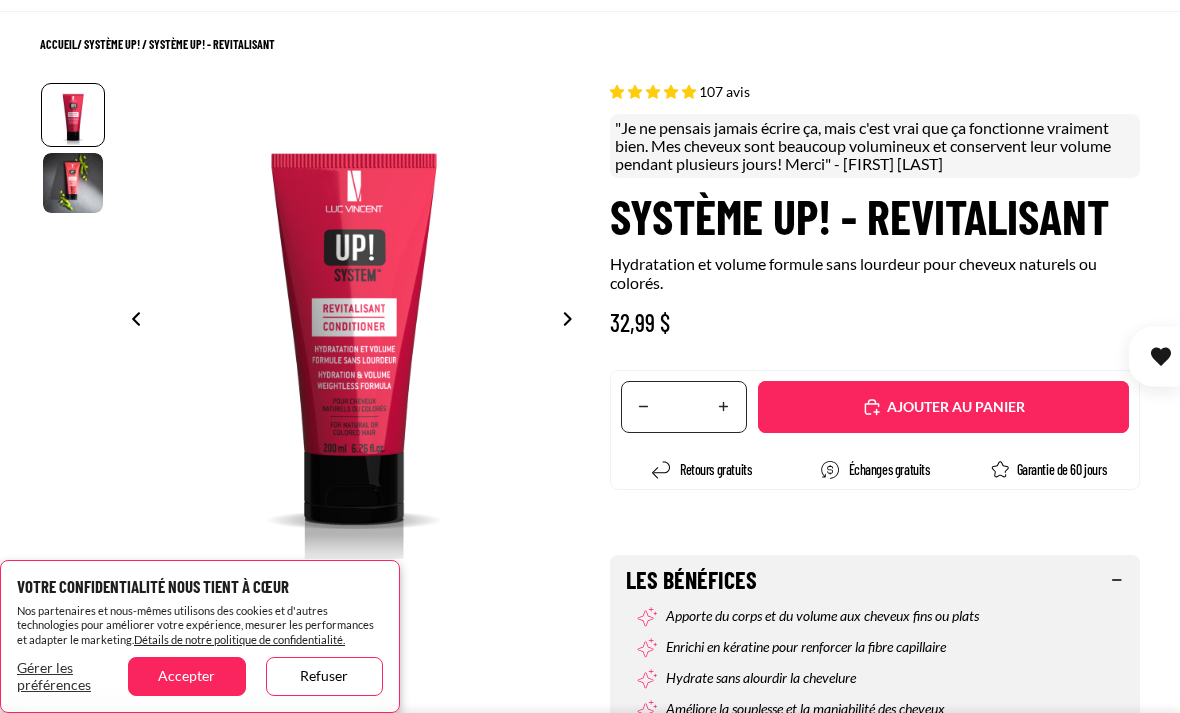 select on "**********" 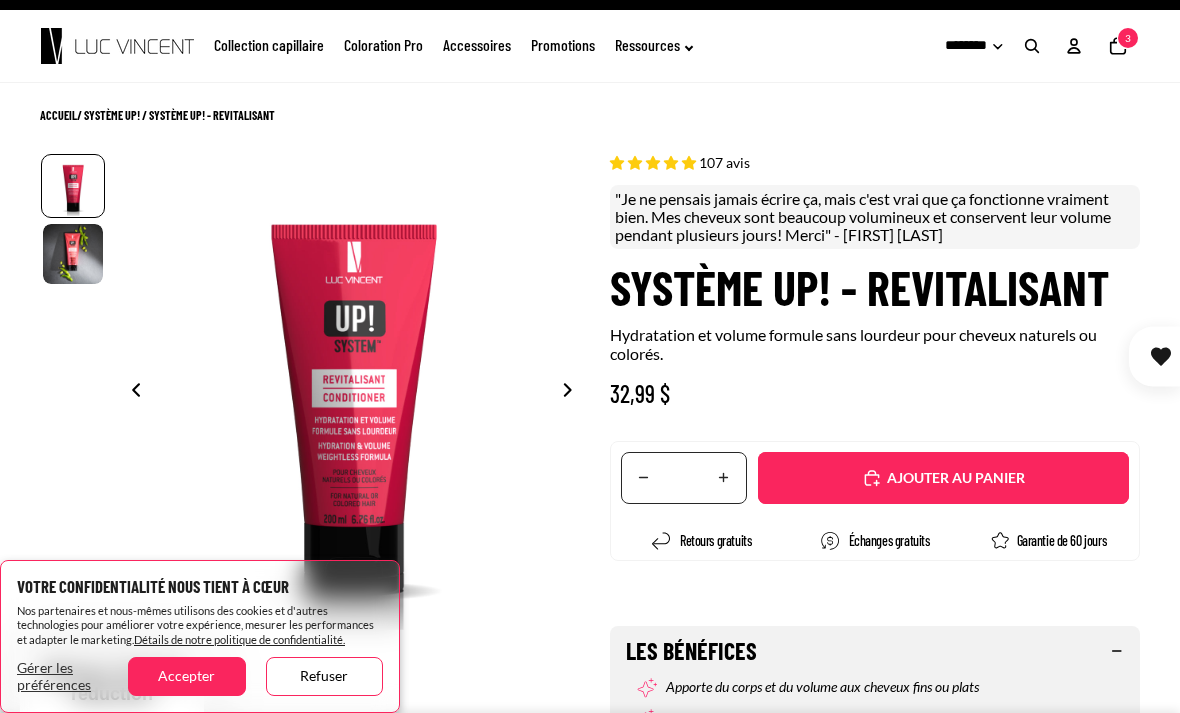 scroll, scrollTop: 0, scrollLeft: 0, axis: both 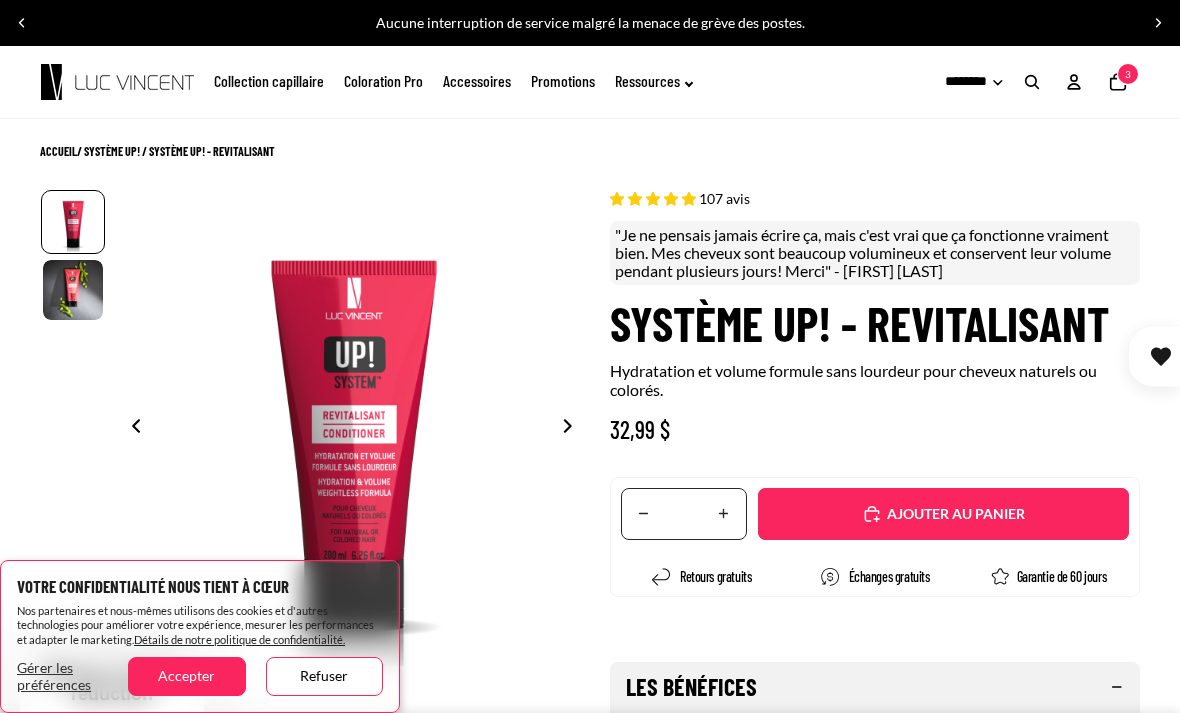 click on "Ajouté" at bounding box center (953, 514) 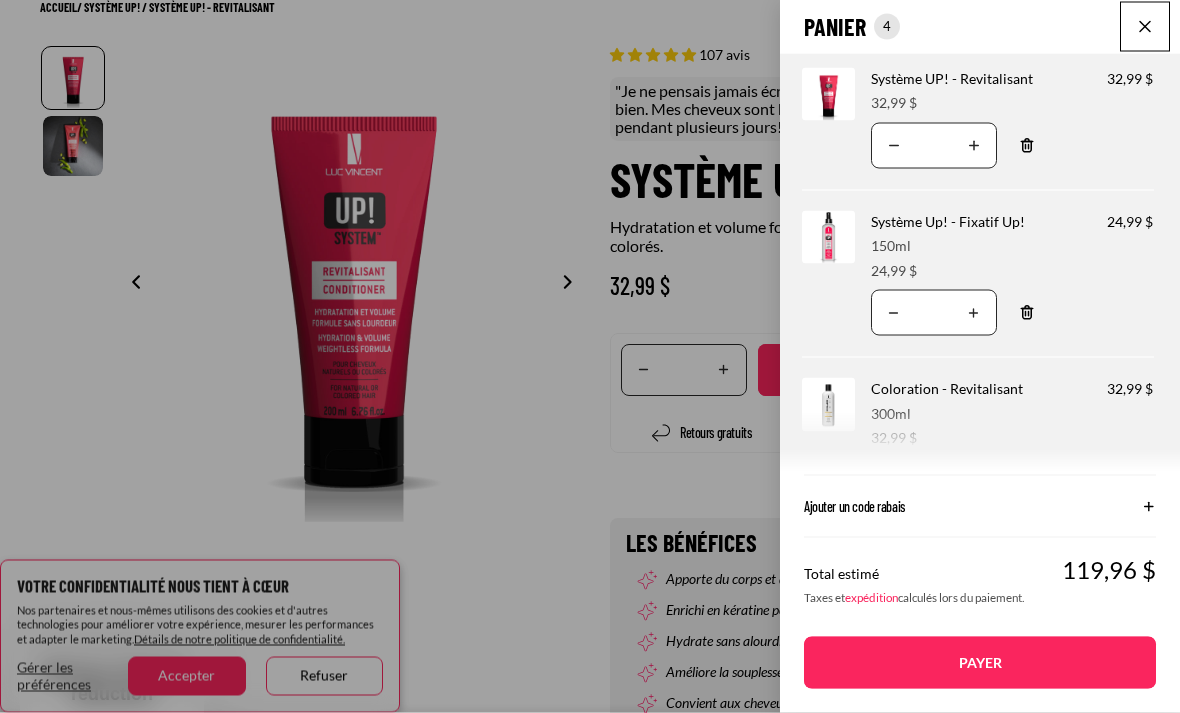 scroll, scrollTop: 144, scrollLeft: 0, axis: vertical 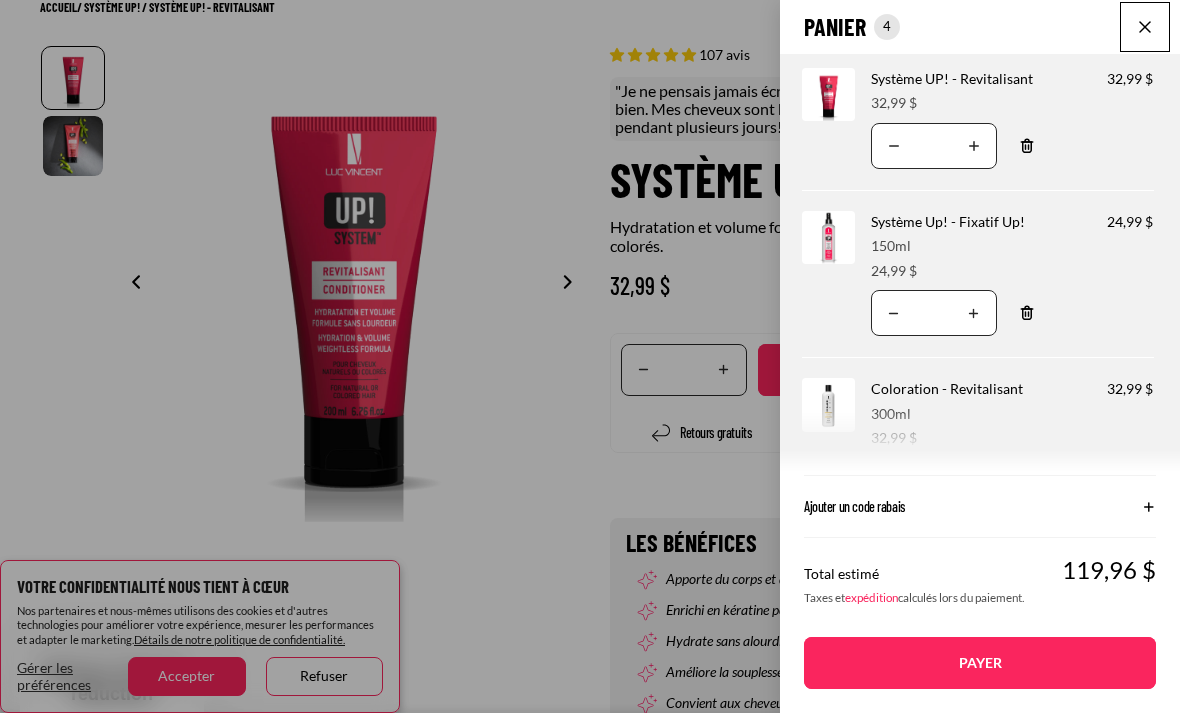 click on "Ajouter un code rabais" 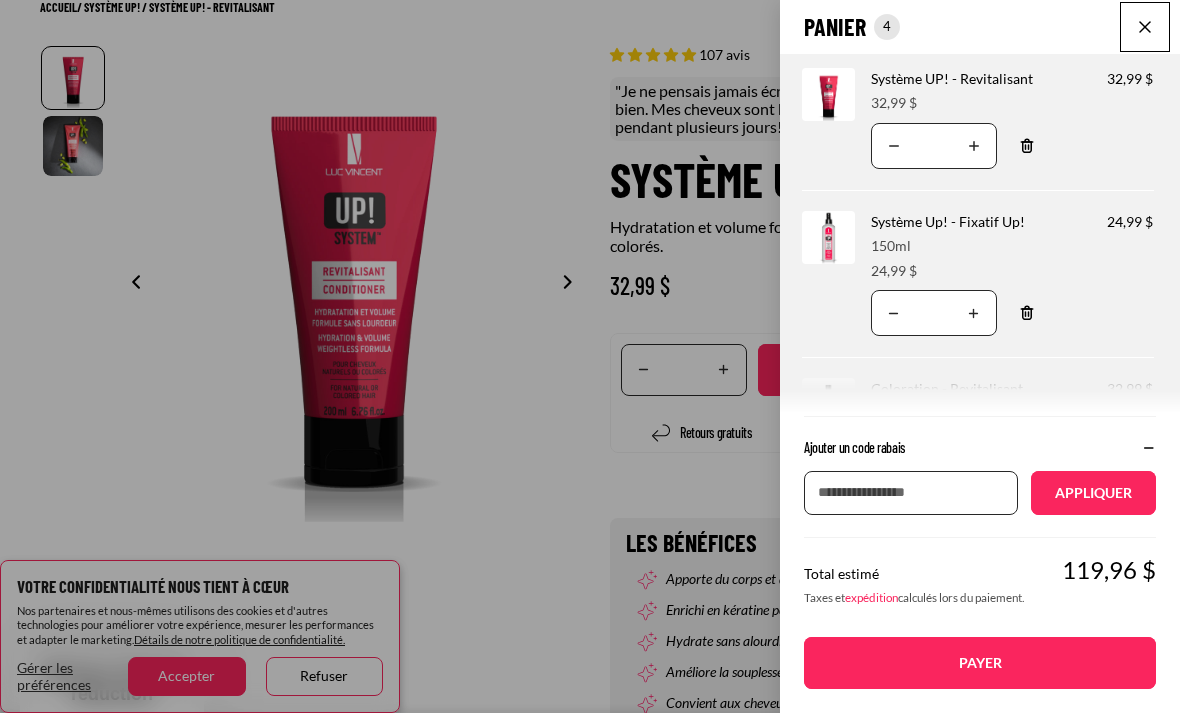 click on "Appliquer un code de réduction" at bounding box center [911, 493] 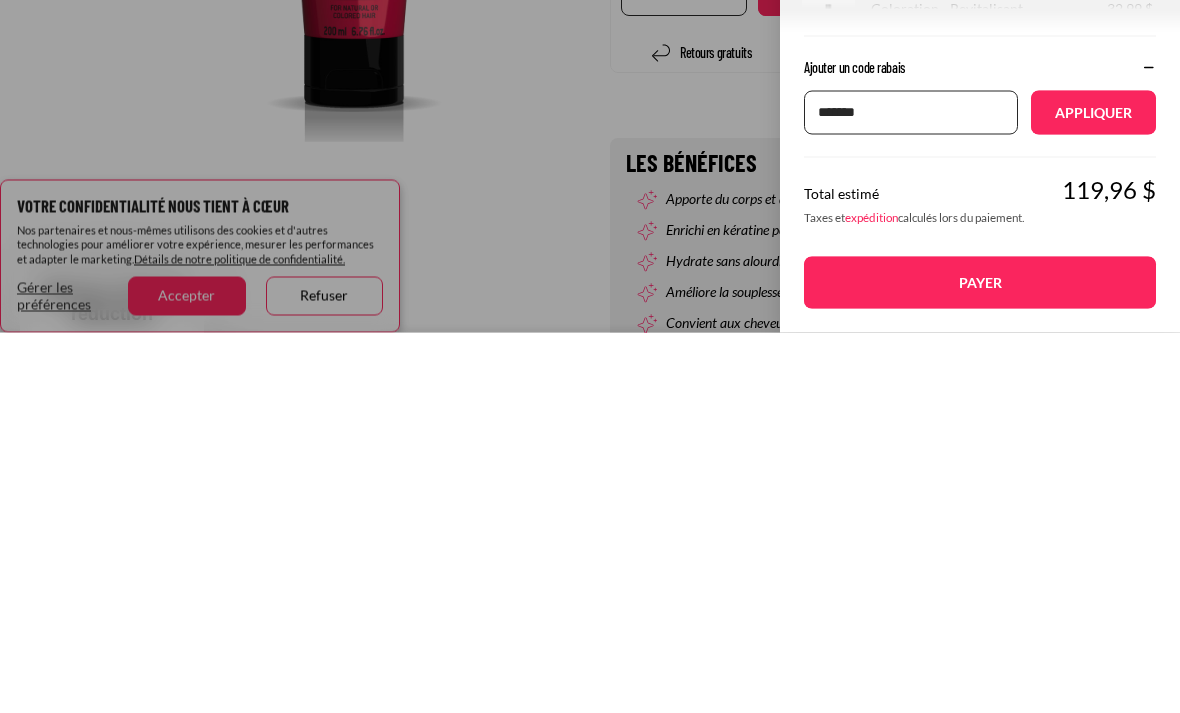type on "*******" 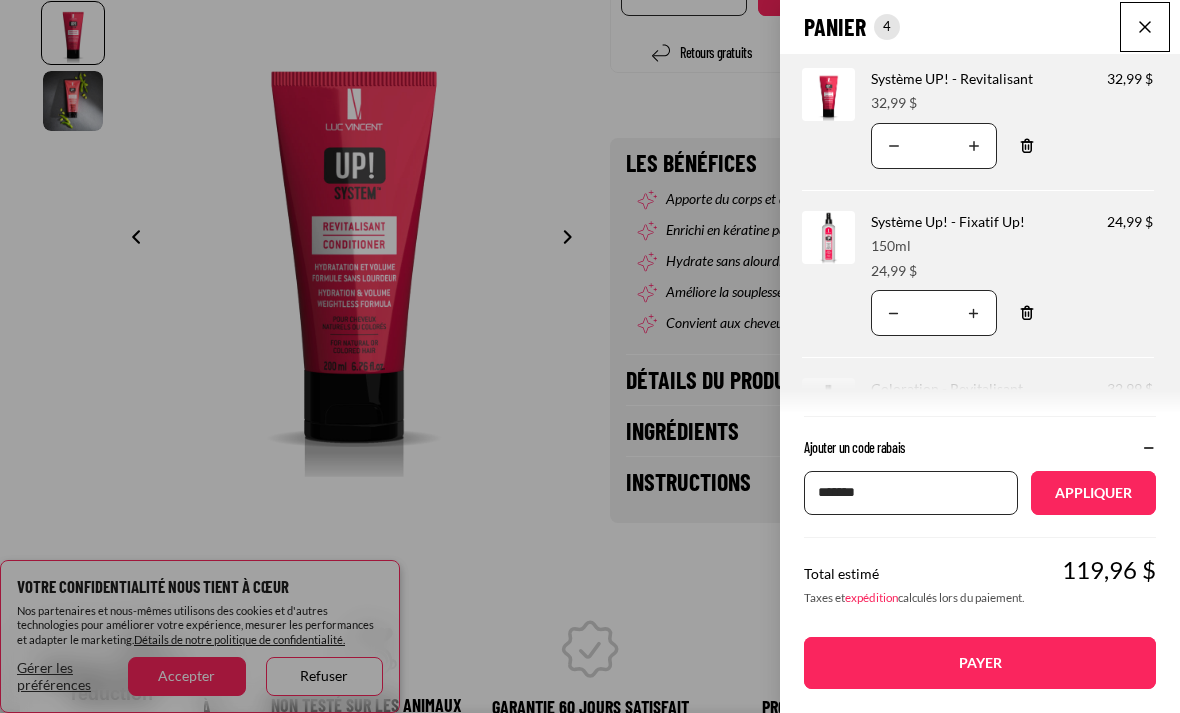 type 